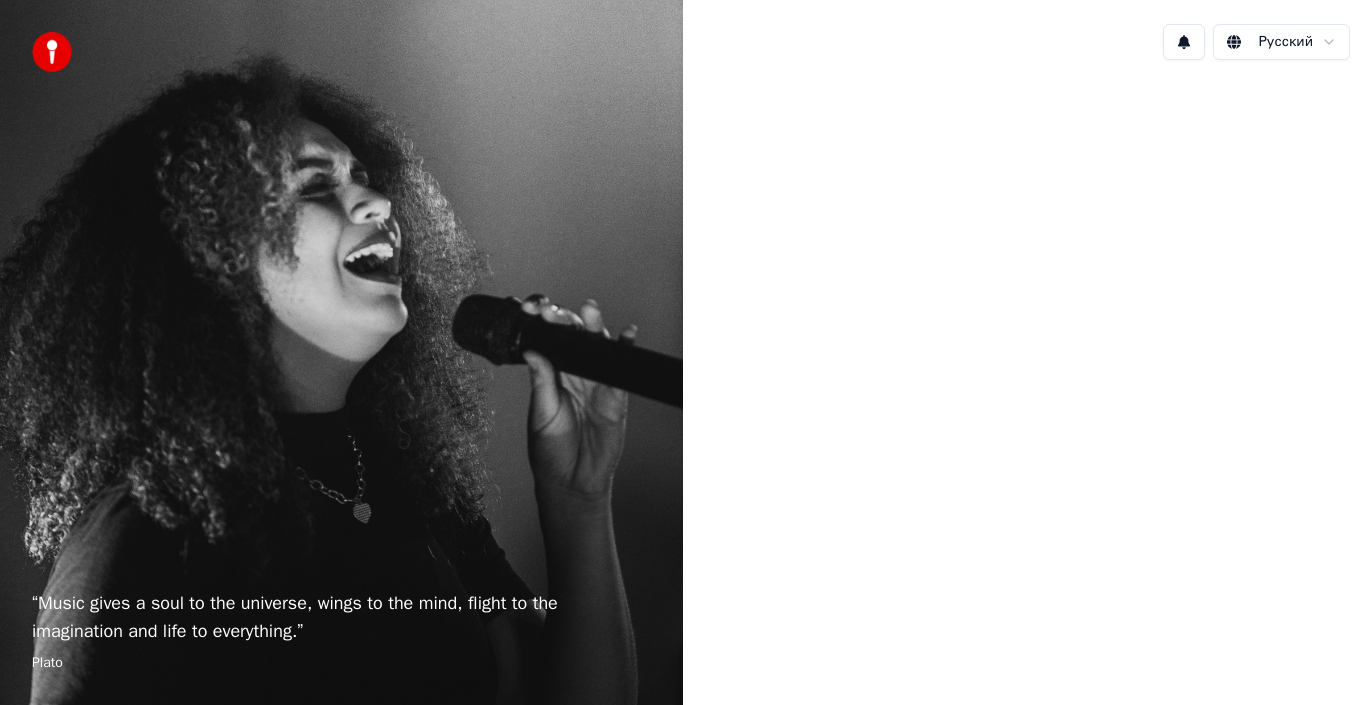 scroll, scrollTop: 0, scrollLeft: 0, axis: both 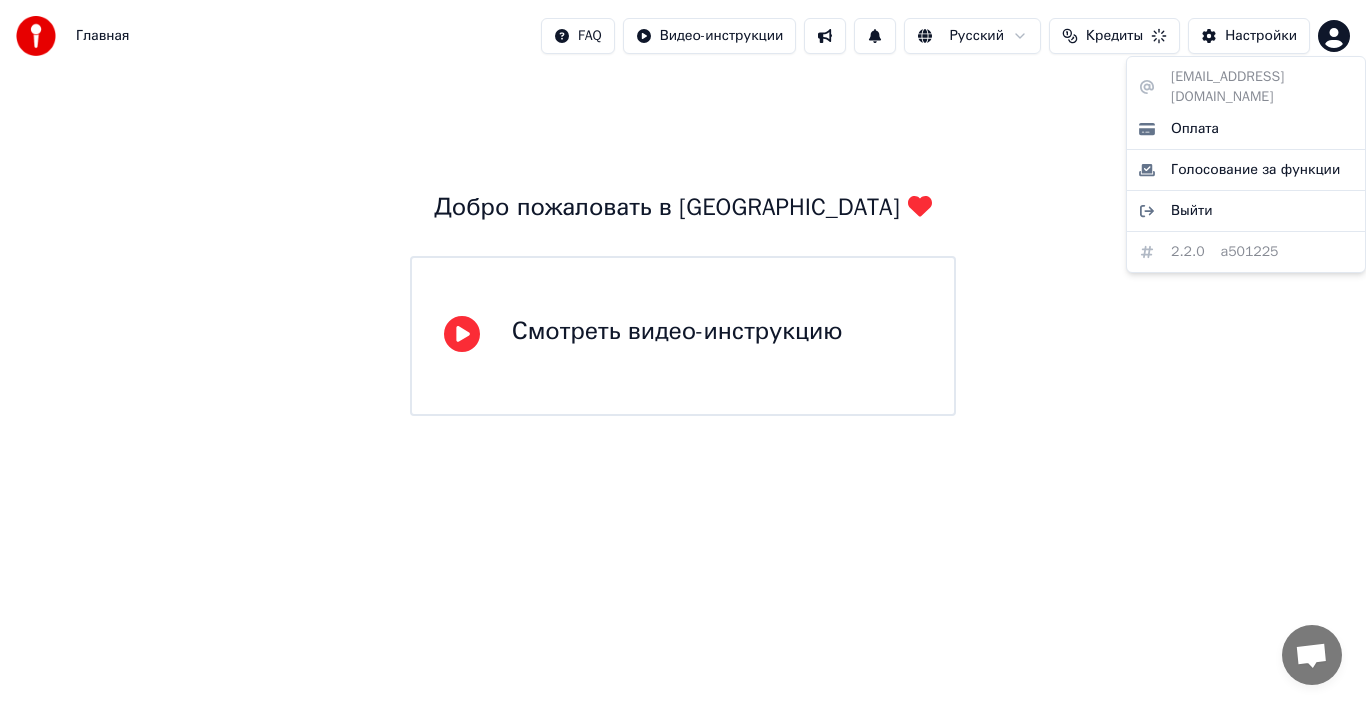 click on "Главная FAQ Видео-инструкции Русский Кредиты Настройки Добро пожаловать в Youka Смотреть видео-инструкцию [EMAIL_ADDRESS][DOMAIN_NAME] Оплата Голосование за функции Выйти 2.2.0 a501225" at bounding box center [683, 208] 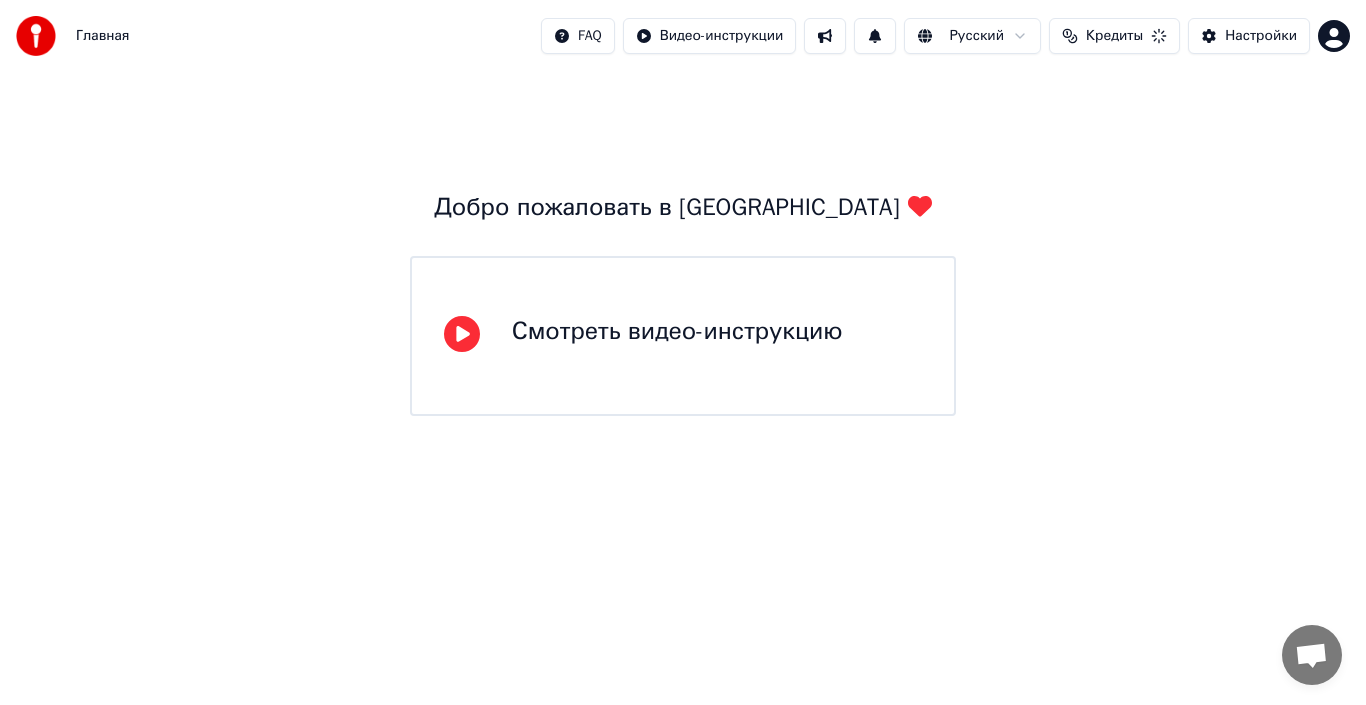 click on "Кредиты" at bounding box center (1114, 36) 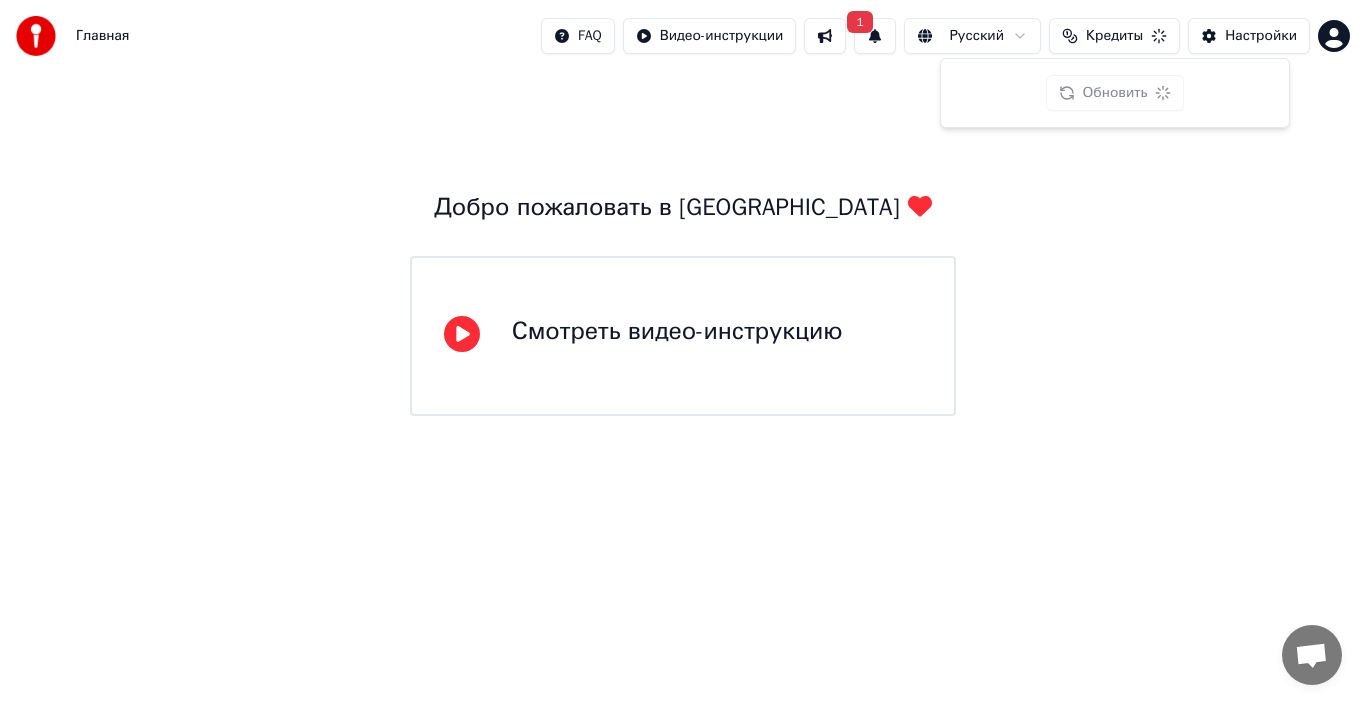 click on "Главная FAQ Видео-инструкции 1 Русский Кредиты Настройки Добро пожаловать в Youka Смотреть видео-инструкцию Обновить" at bounding box center [683, 208] 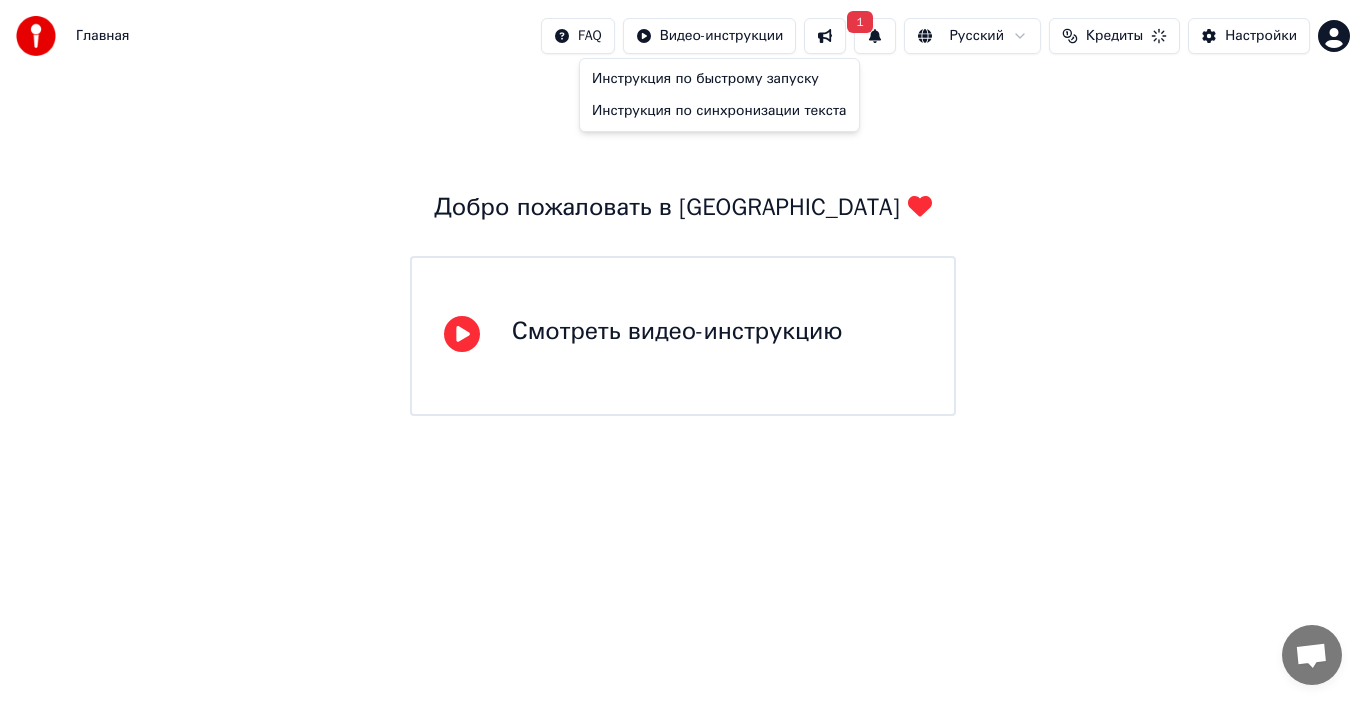 click on "Главная FAQ Видео-инструкции 1 Русский Кредиты Настройки Добро пожаловать в Youka Смотреть видео-инструкцию Инструкция по быстрому запуску Инструкция по синхронизации текста" at bounding box center [683, 208] 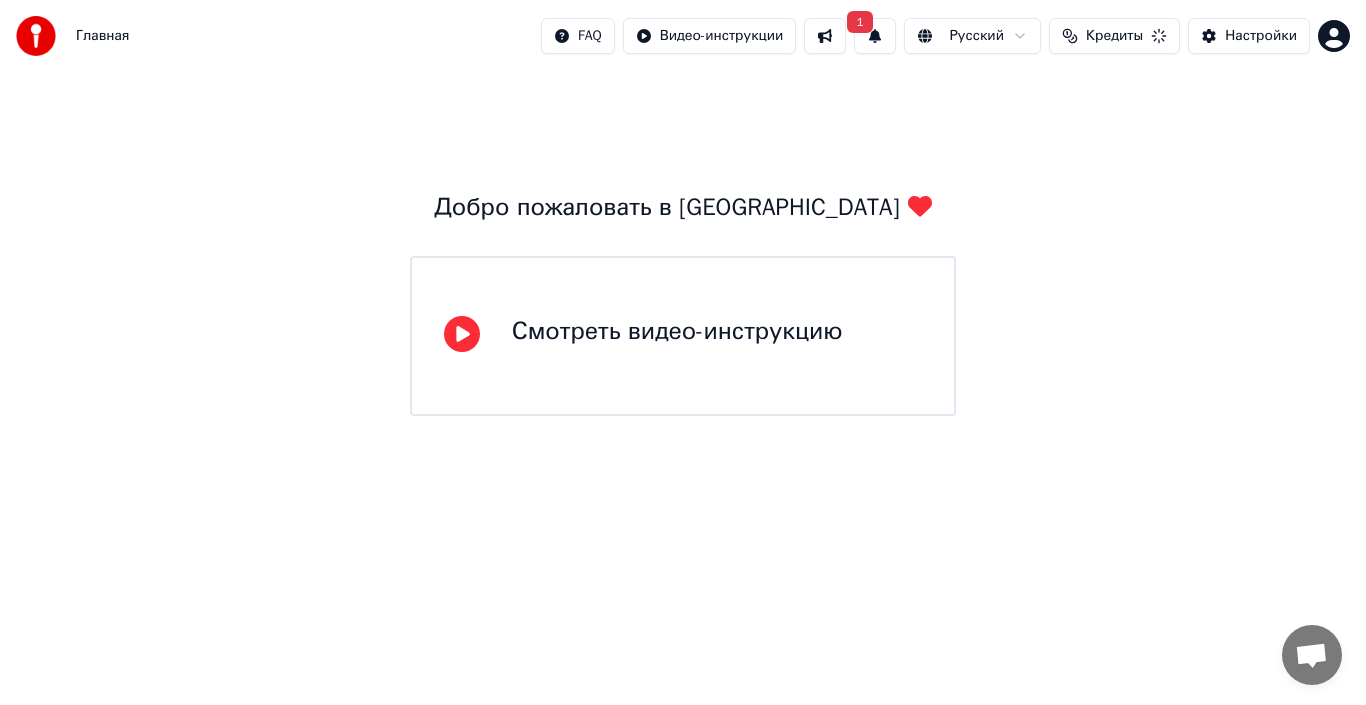 click at bounding box center (825, 36) 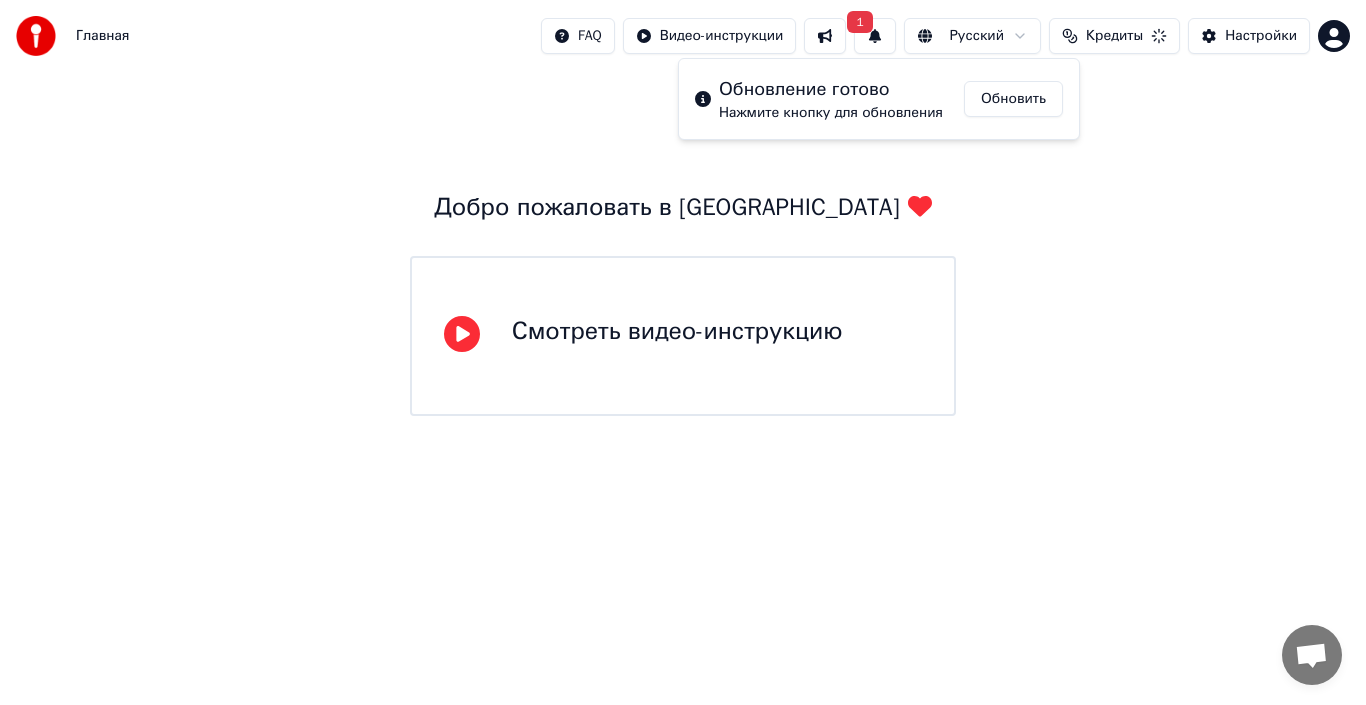 click on "Обновить" at bounding box center [1013, 99] 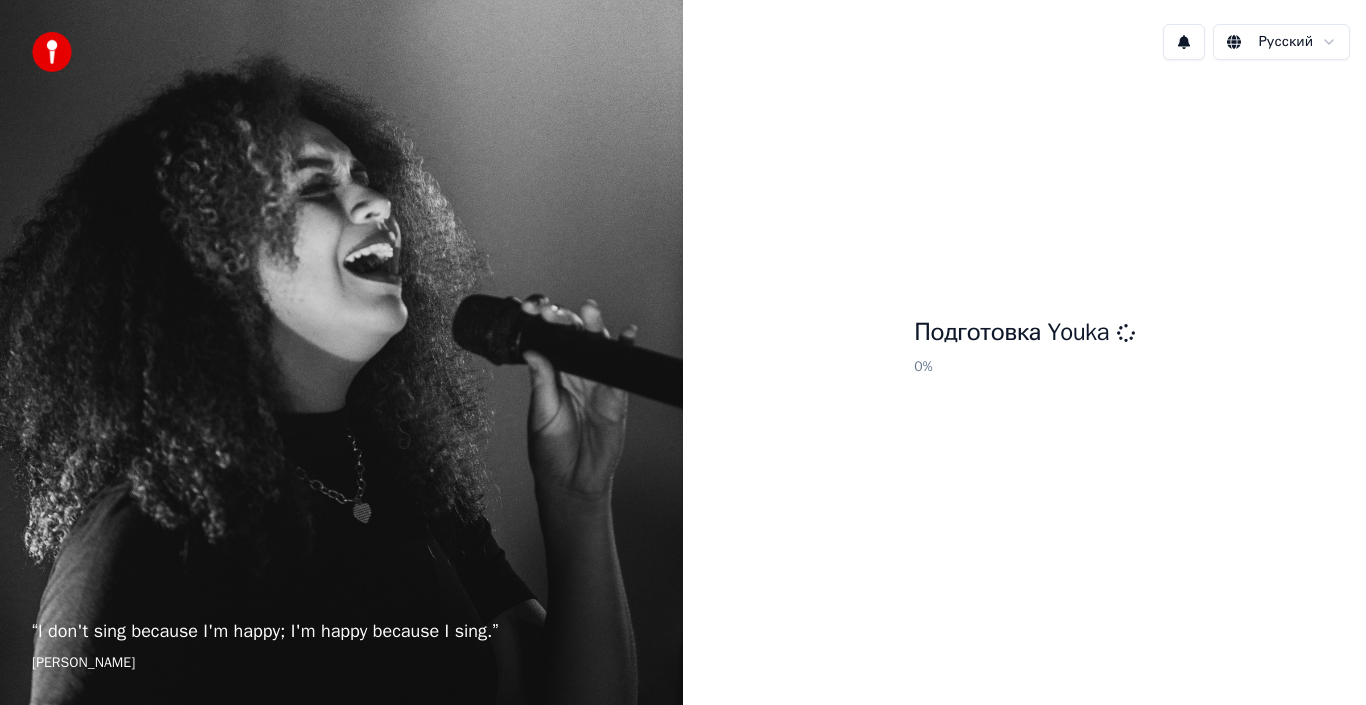 scroll, scrollTop: 0, scrollLeft: 0, axis: both 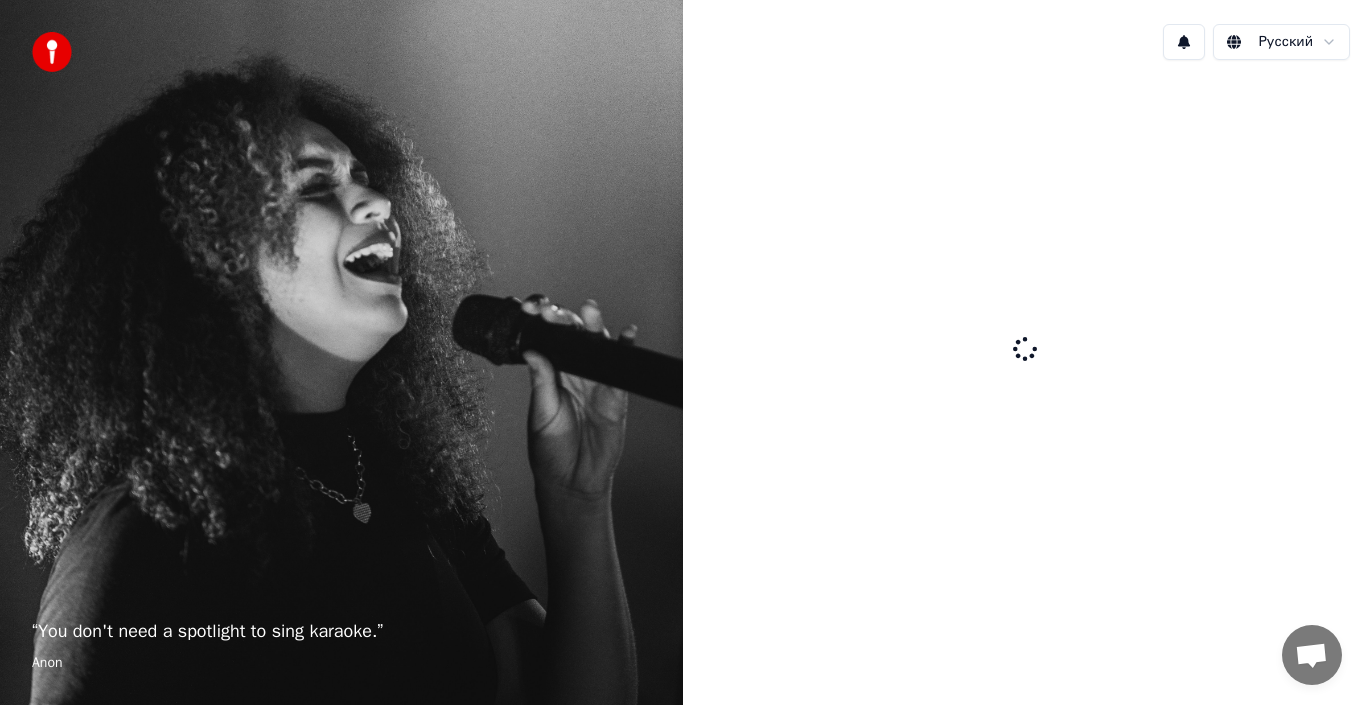 click at bounding box center (1024, 350) 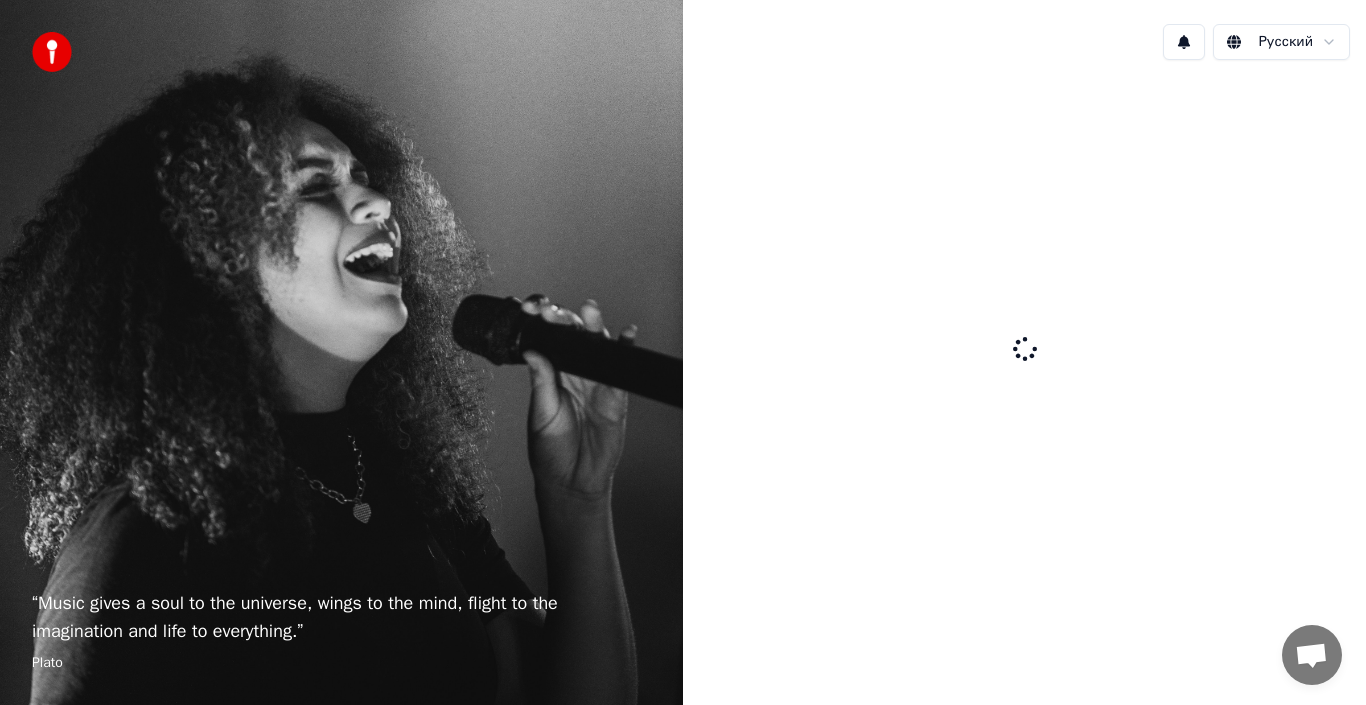 click at bounding box center [1024, 350] 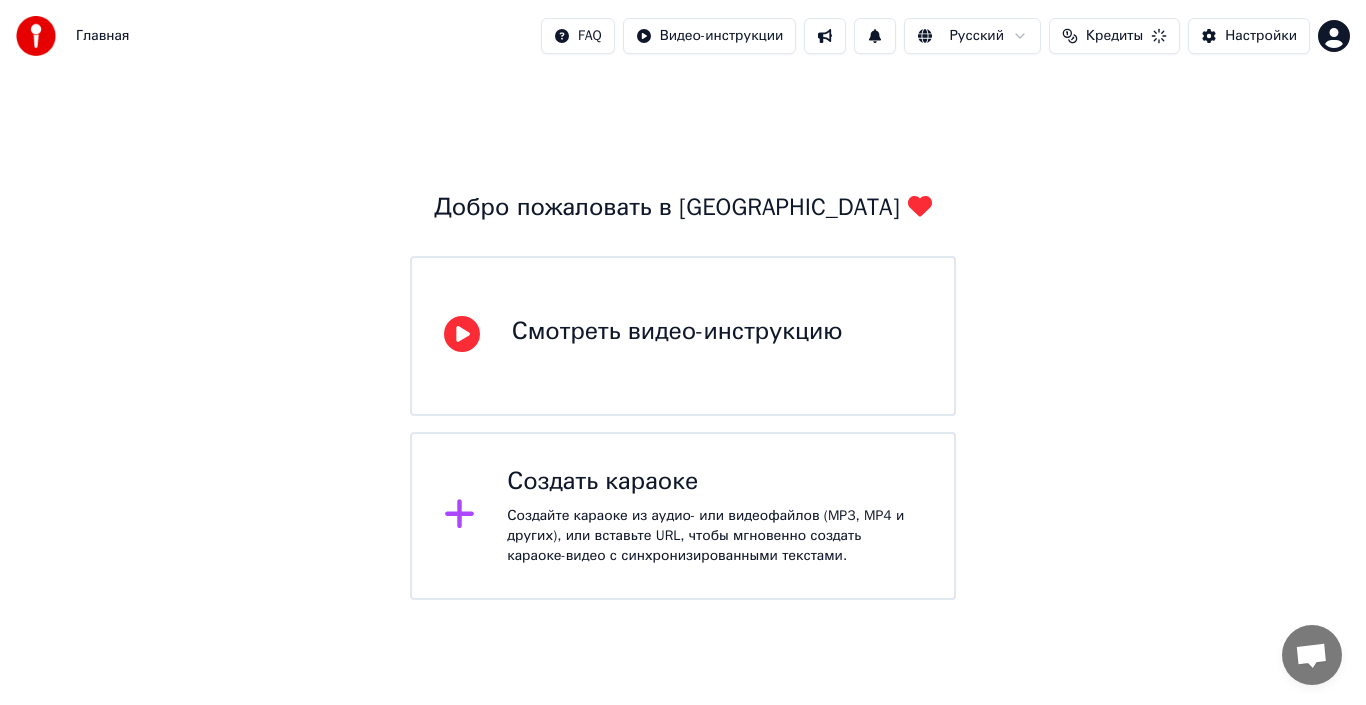 click on "Создать караоке Создайте караоке из аудио- или видеофайлов (MP3, MP4 и других), или вставьте URL, чтобы мгновенно создать караоке-видео с синхронизированными текстами." at bounding box center [714, 516] 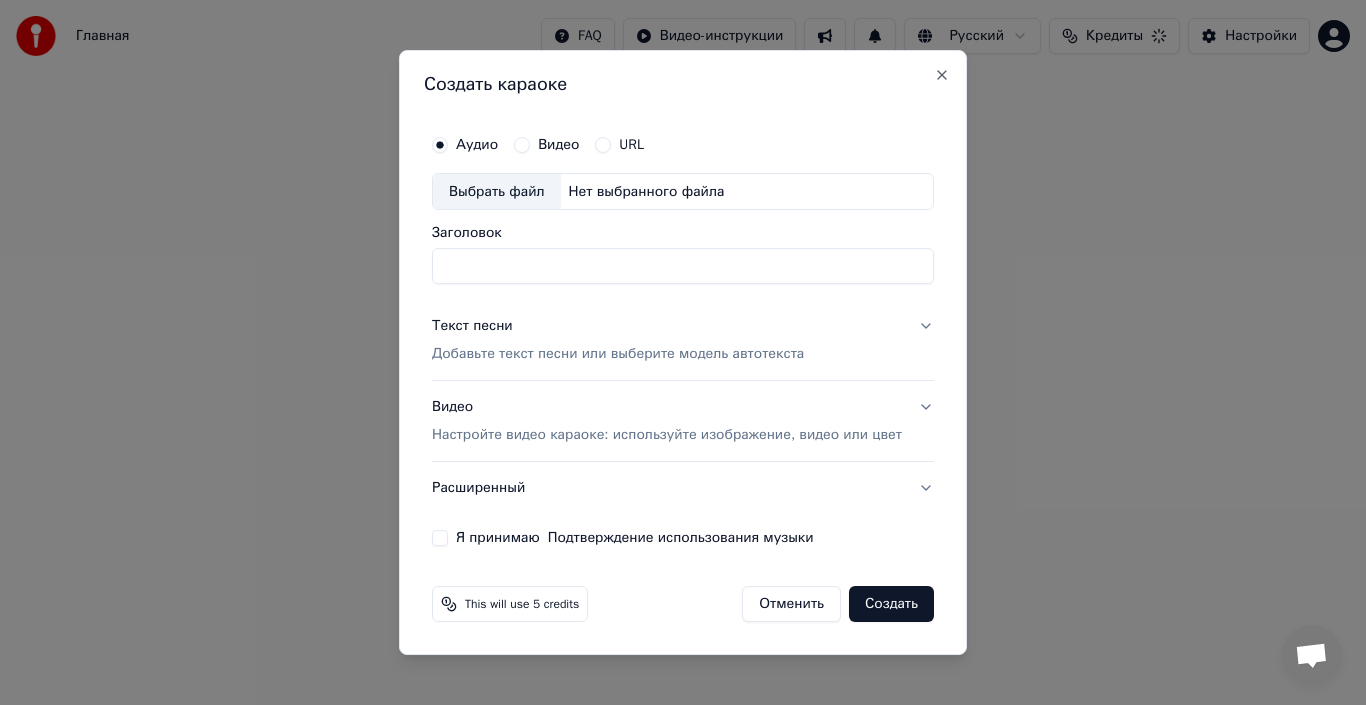 click on "Добавьте текст песни или выберите модель автотекста" at bounding box center (618, 355) 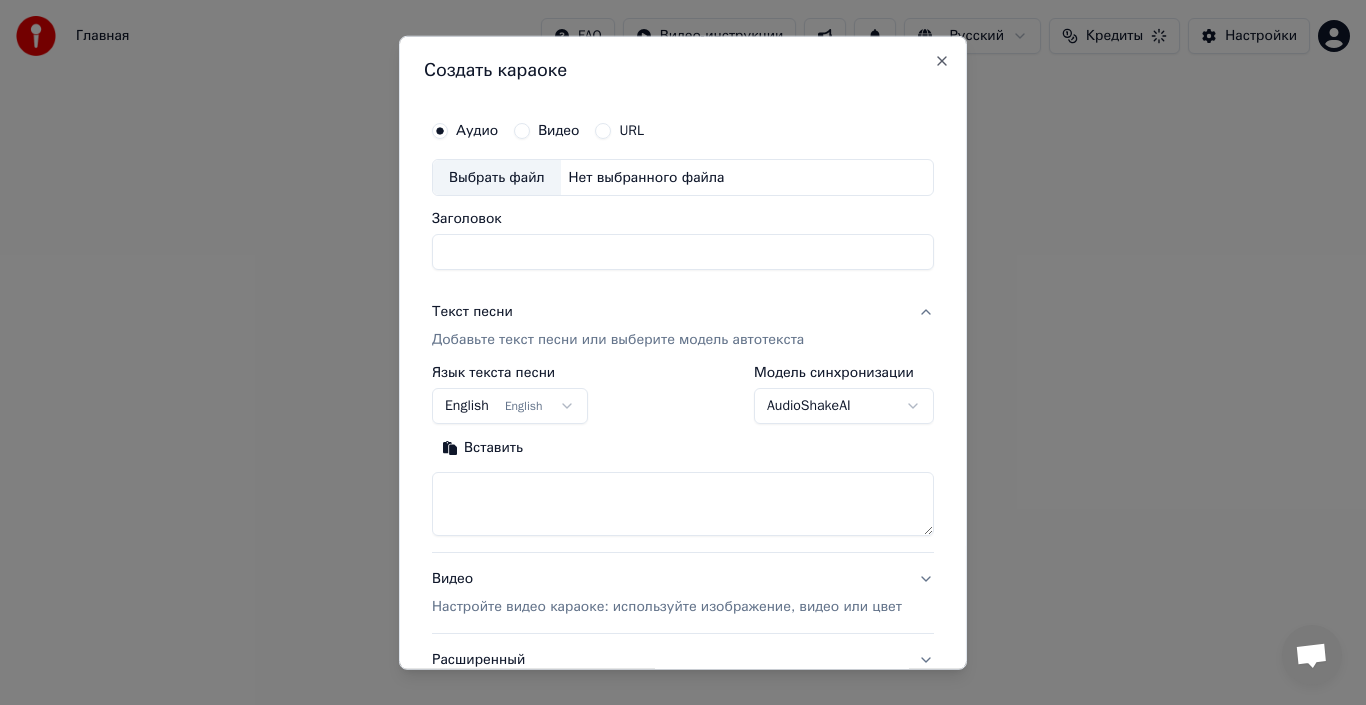 click on "English English" at bounding box center [510, 406] 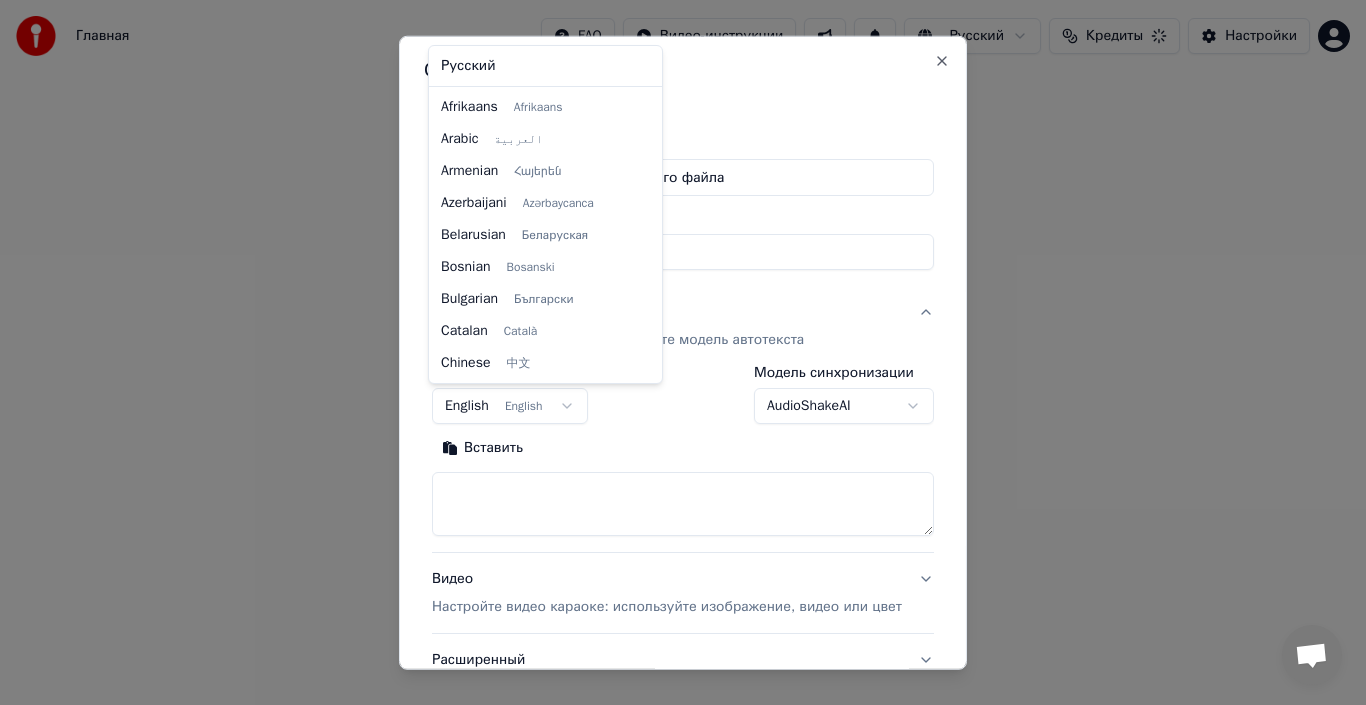 scroll, scrollTop: 160, scrollLeft: 0, axis: vertical 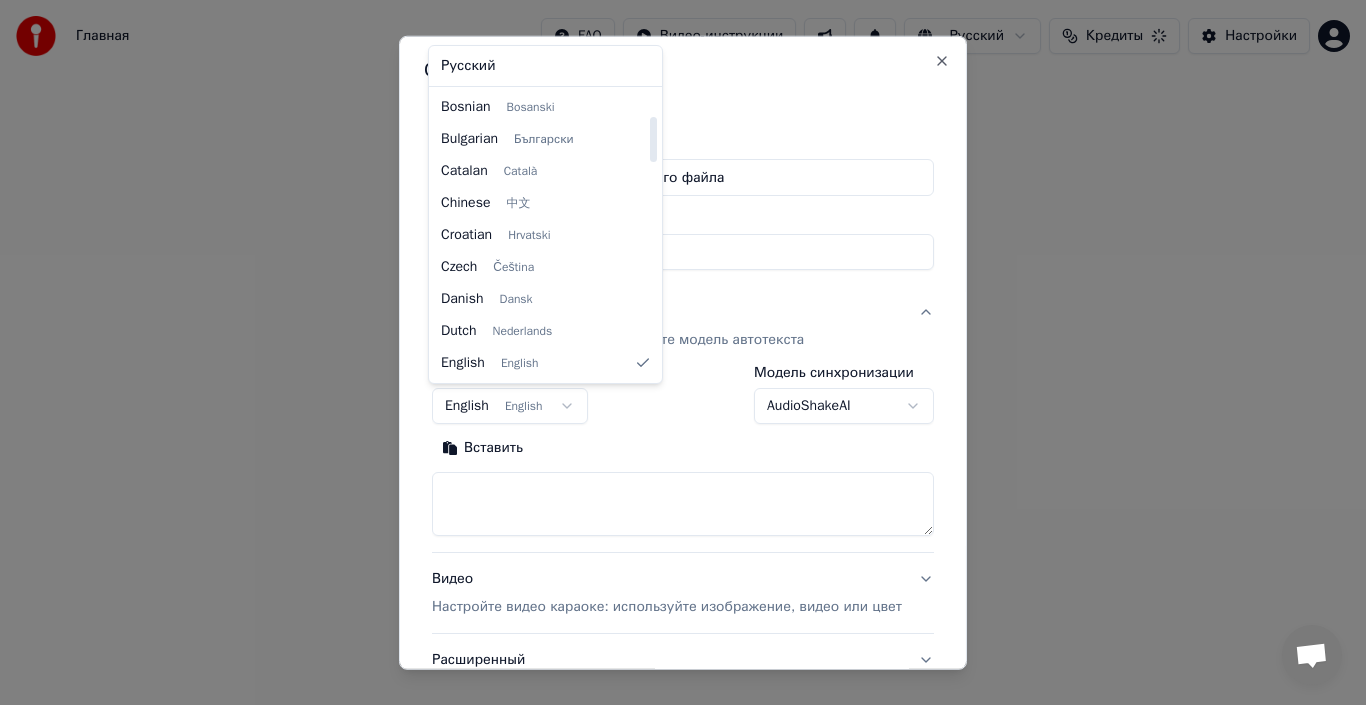 select on "**" 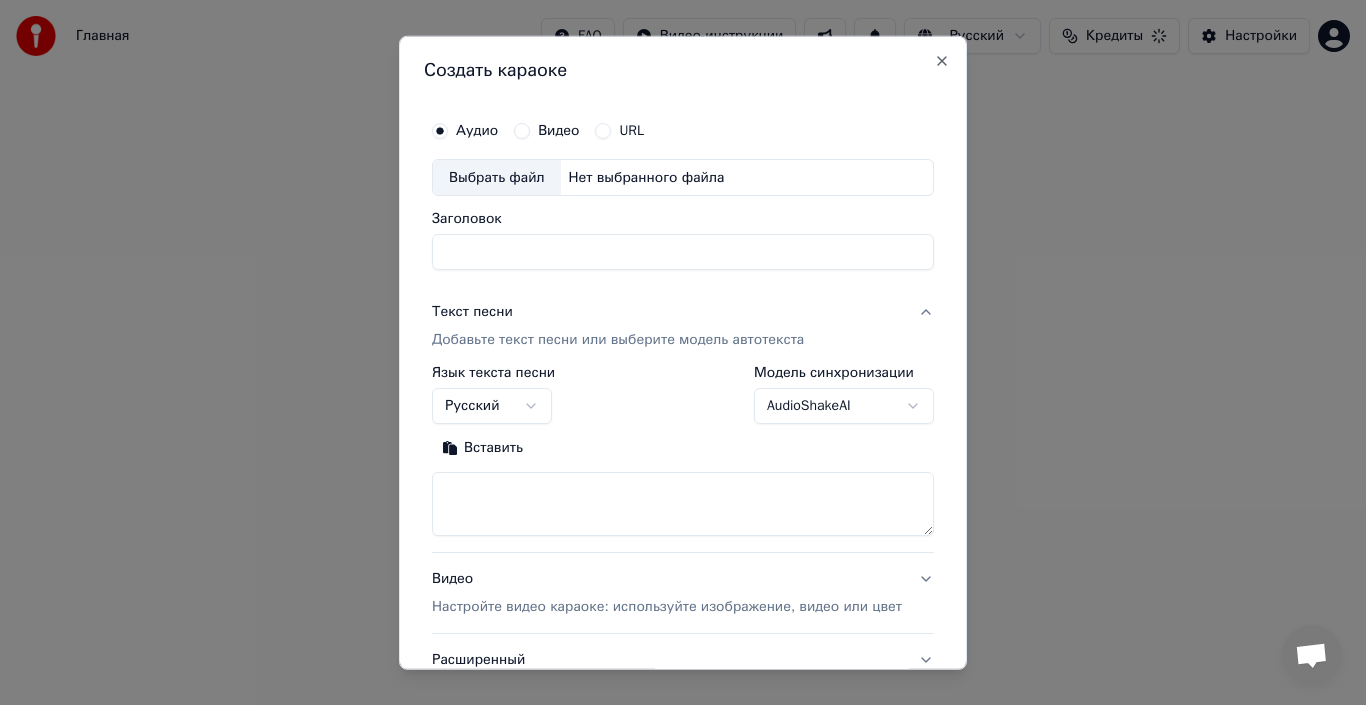click at bounding box center (683, 504) 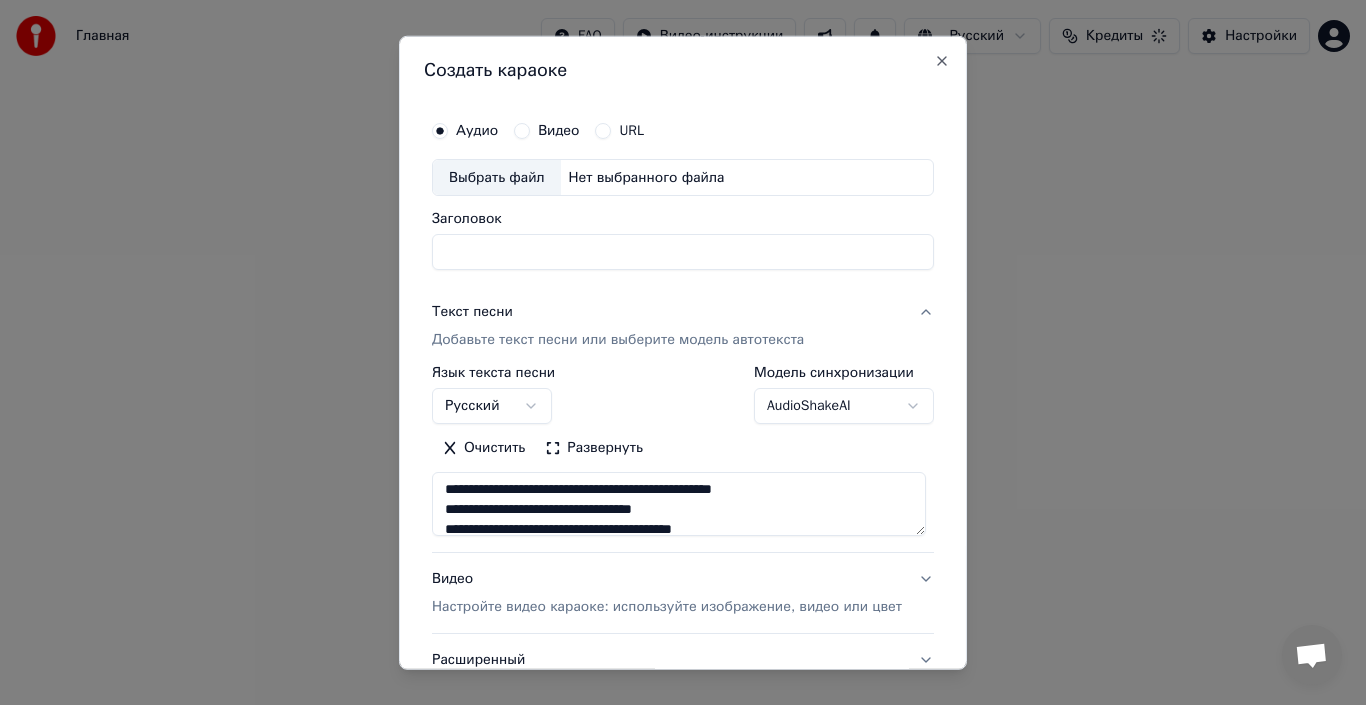 scroll, scrollTop: 0, scrollLeft: 0, axis: both 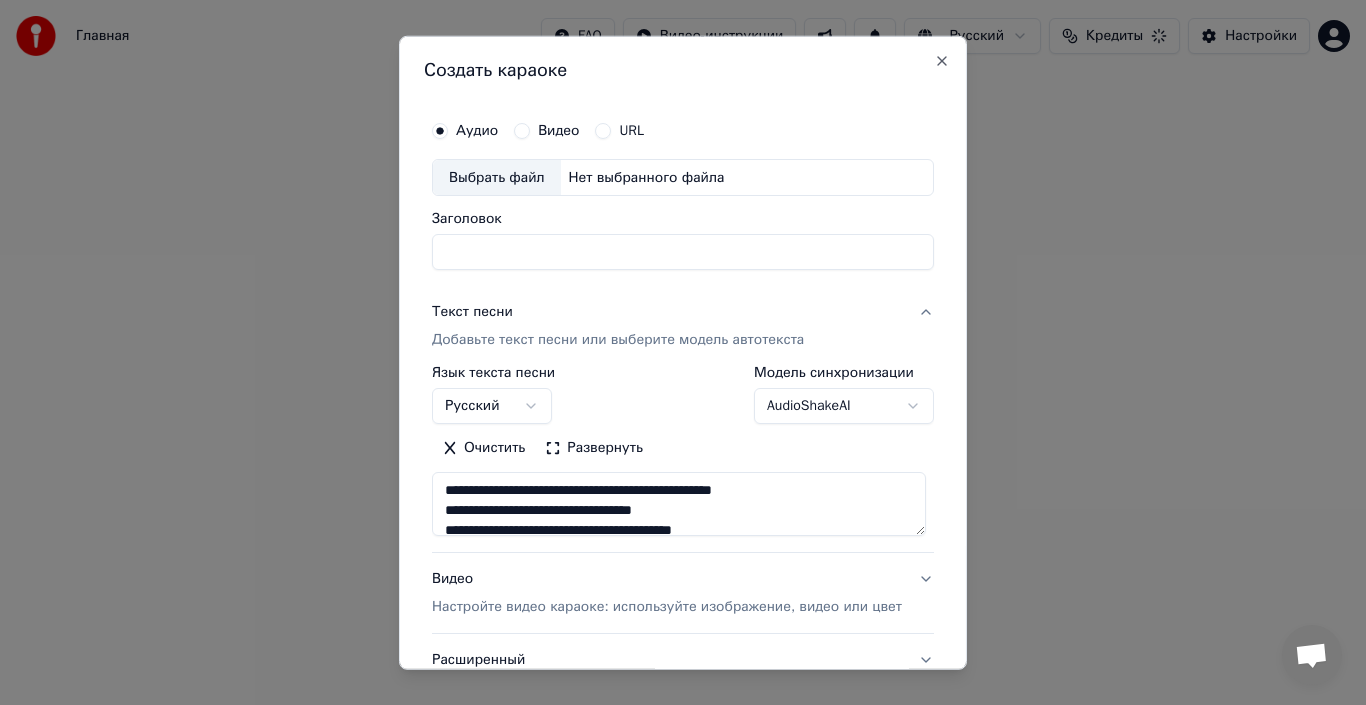 click at bounding box center (679, 504) 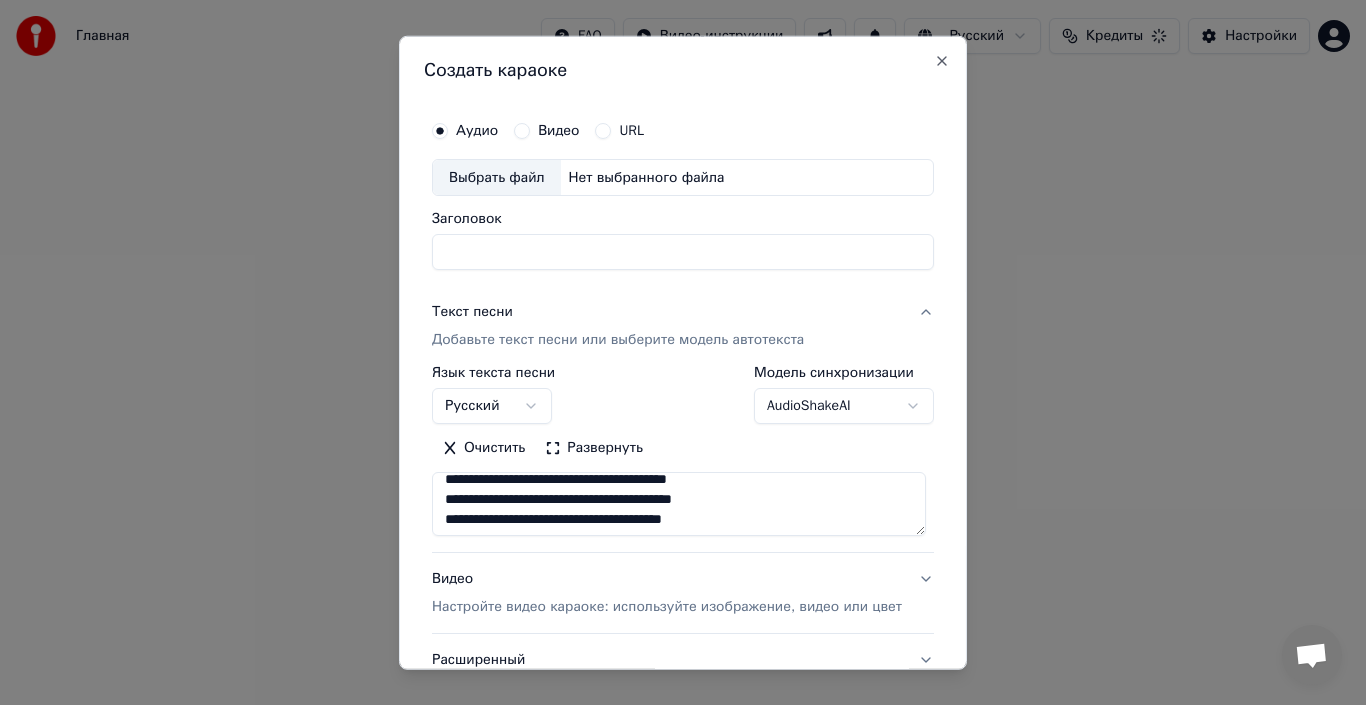 scroll, scrollTop: 100, scrollLeft: 0, axis: vertical 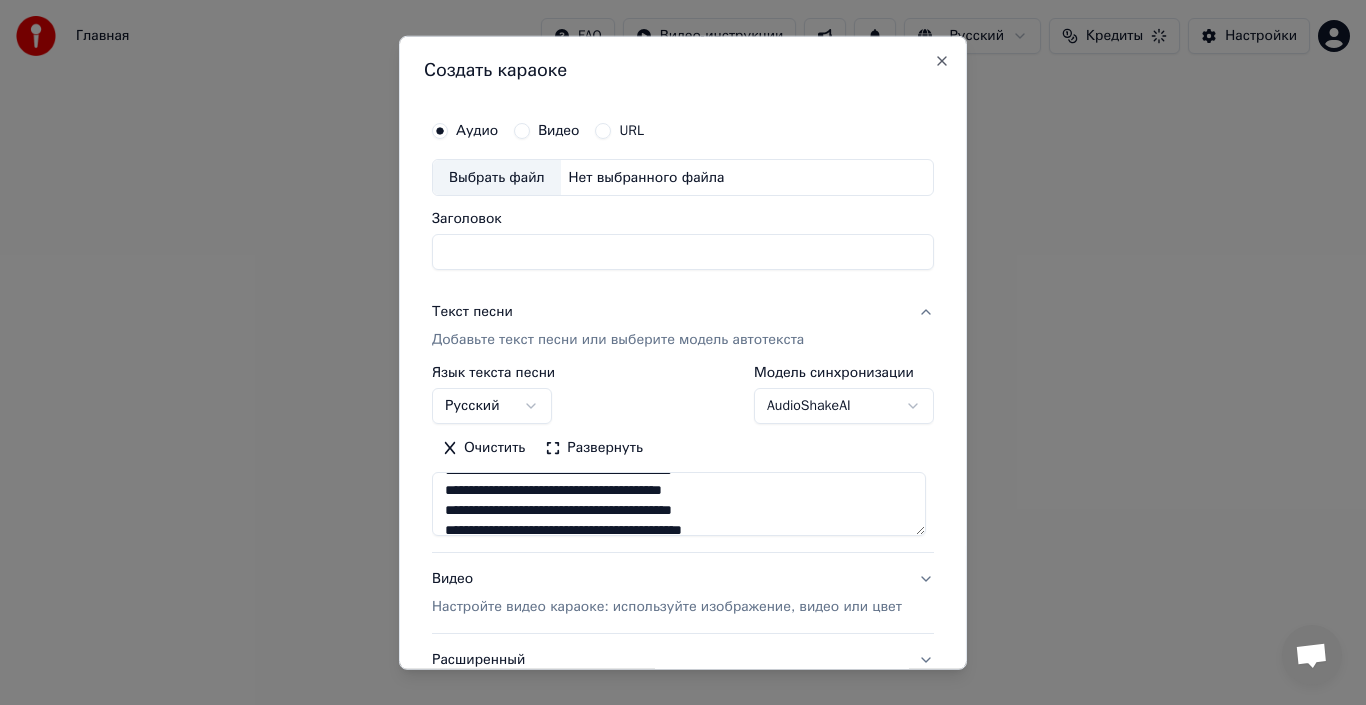 click at bounding box center [679, 504] 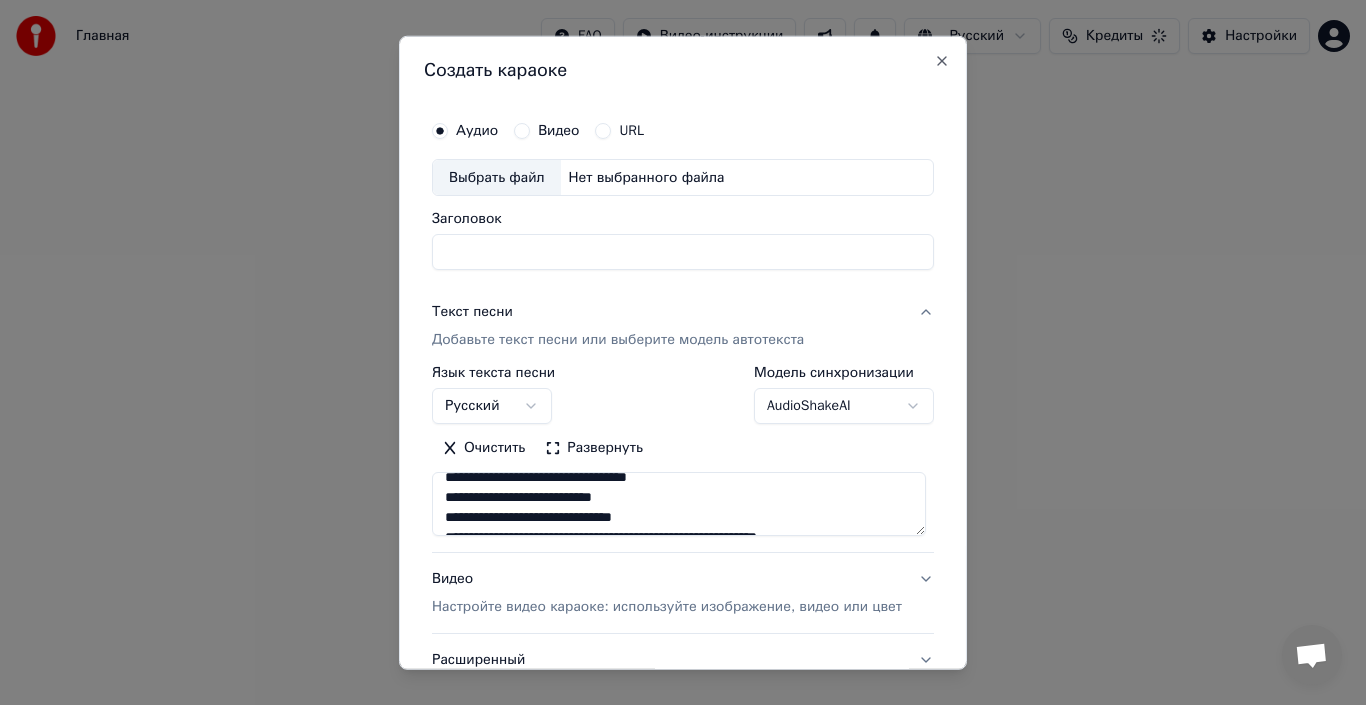 scroll, scrollTop: 606, scrollLeft: 0, axis: vertical 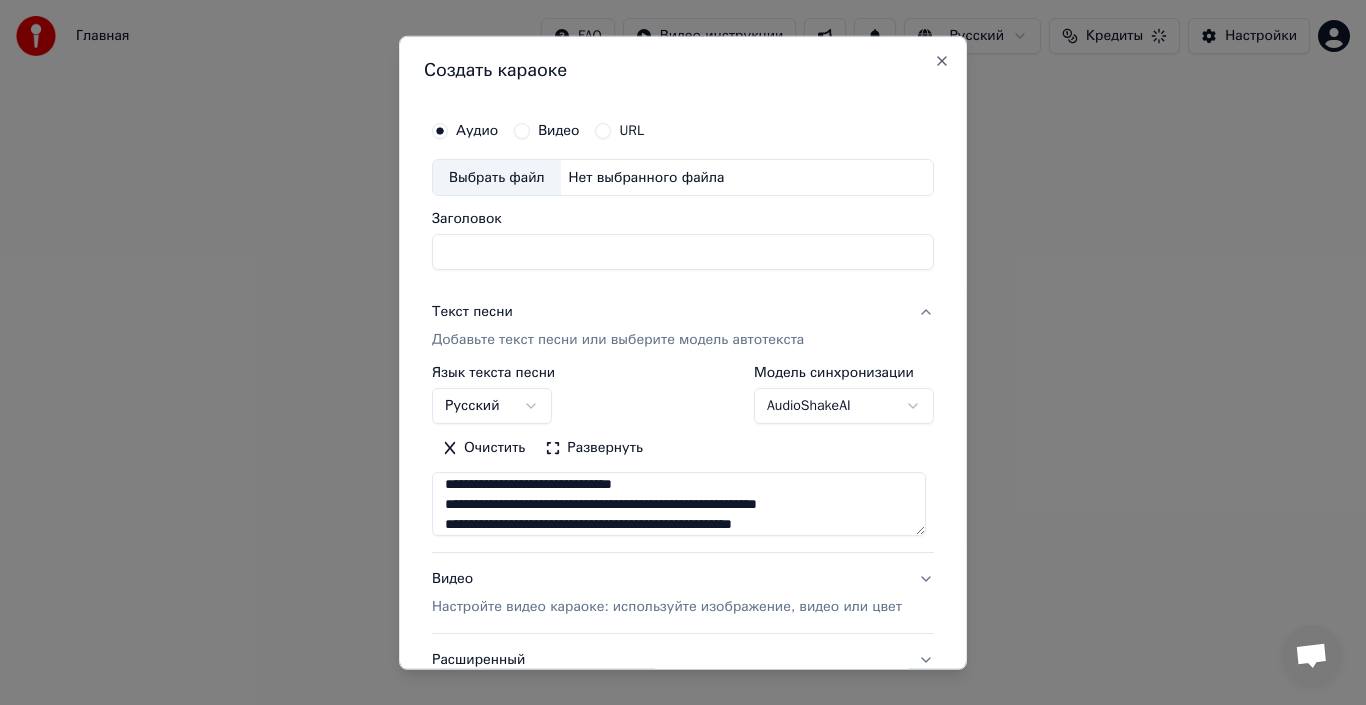 drag, startPoint x: 514, startPoint y: 510, endPoint x: 444, endPoint y: 509, distance: 70.00714 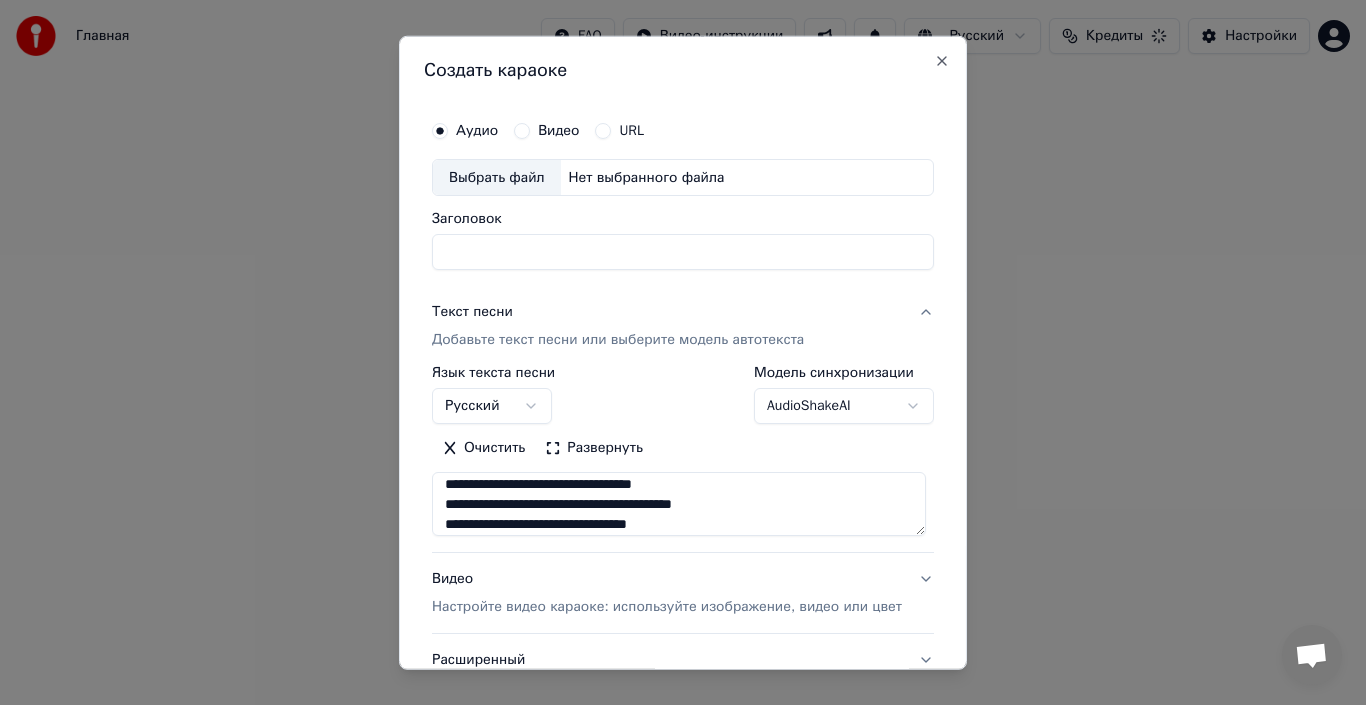 scroll, scrollTop: 806, scrollLeft: 0, axis: vertical 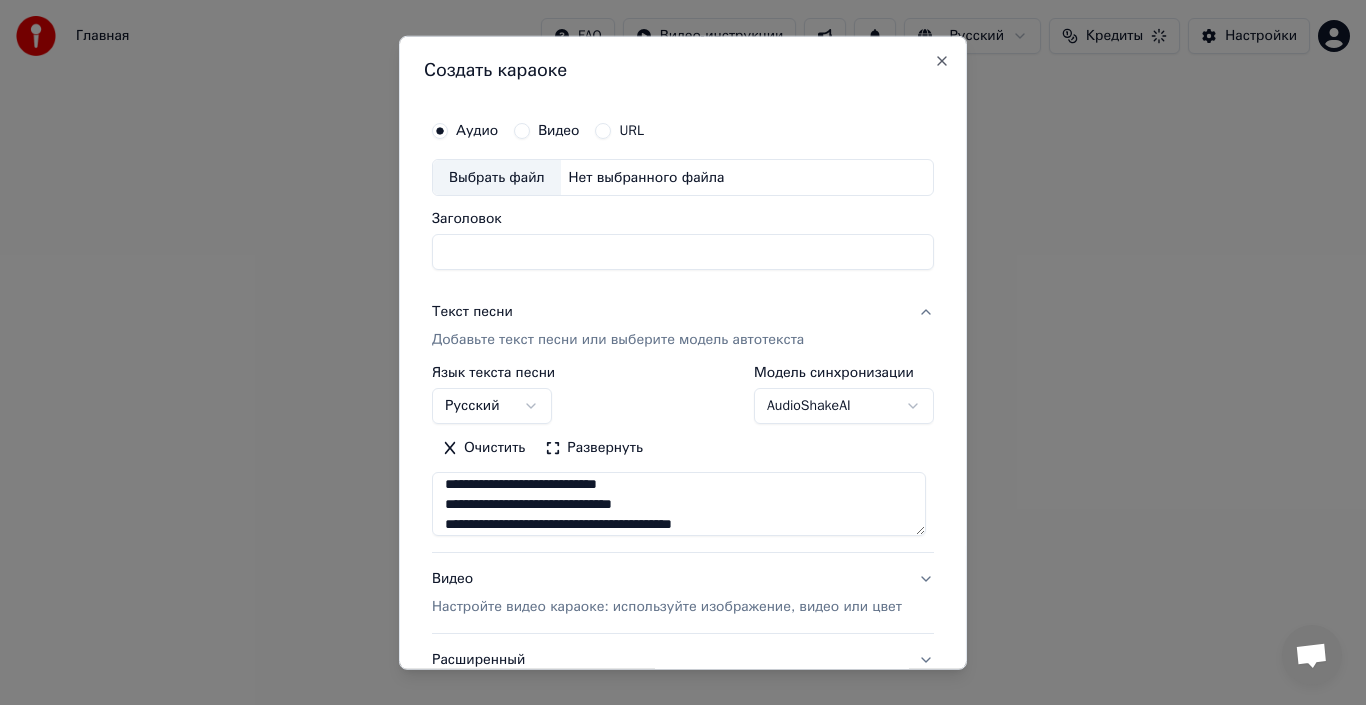 click at bounding box center [679, 504] 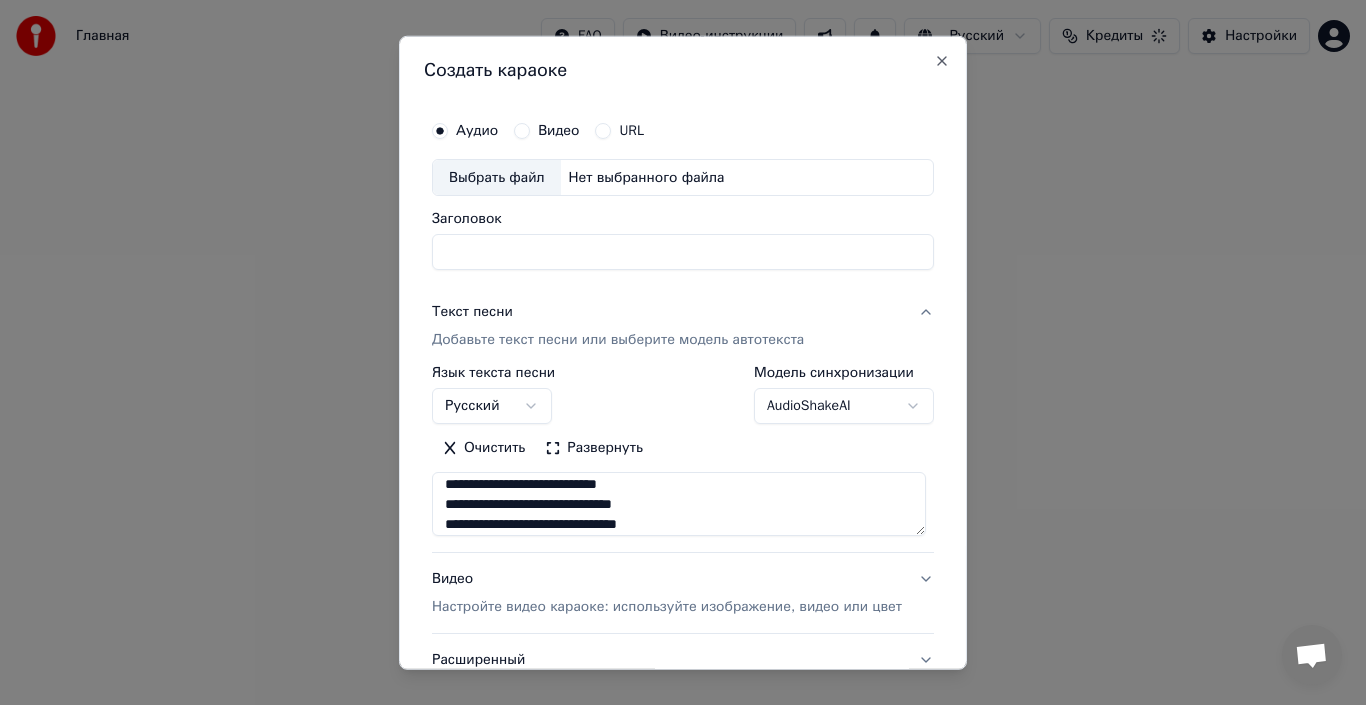 scroll, scrollTop: 833, scrollLeft: 0, axis: vertical 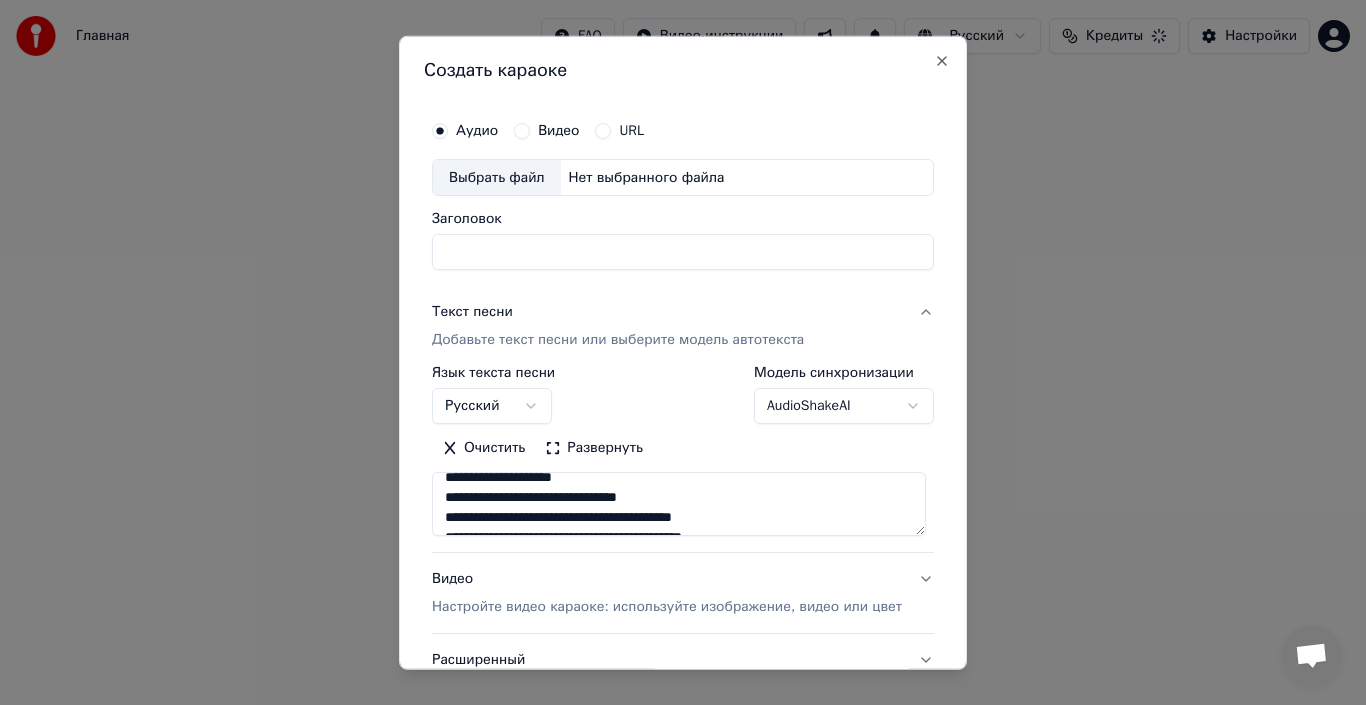type on "**********" 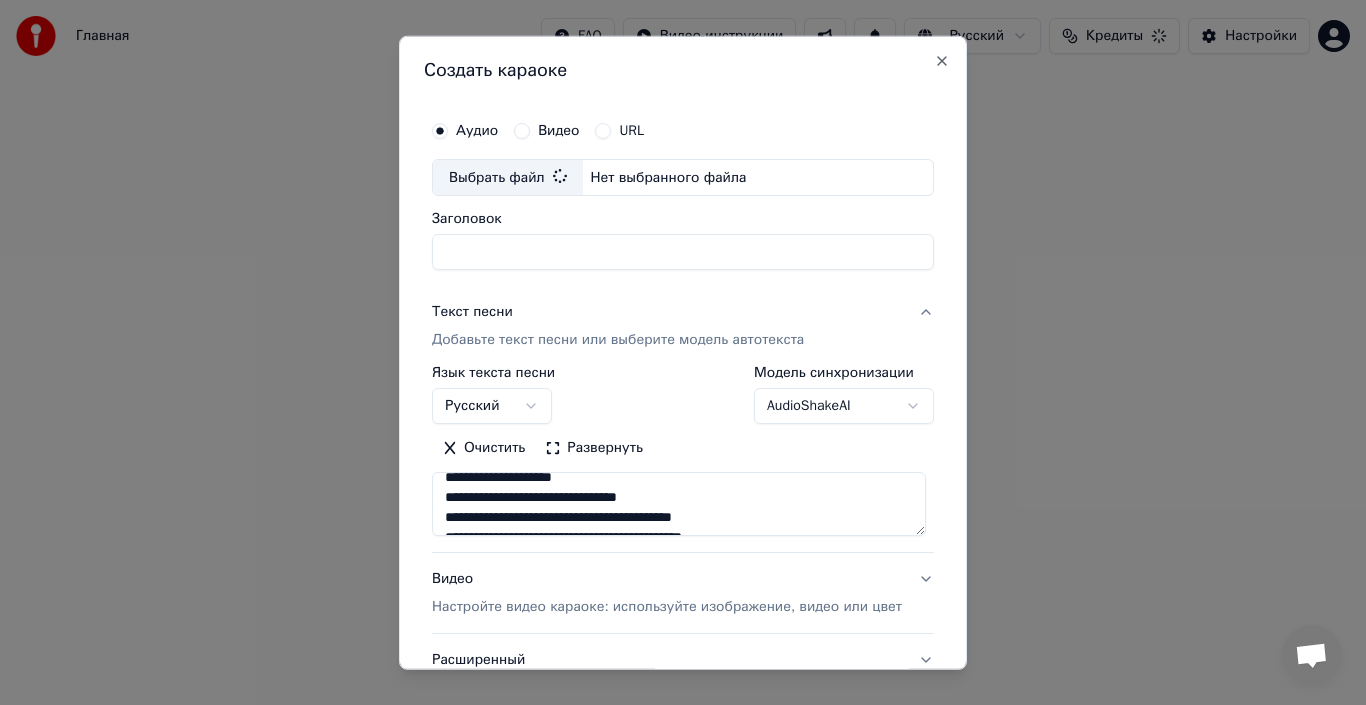 type on "**********" 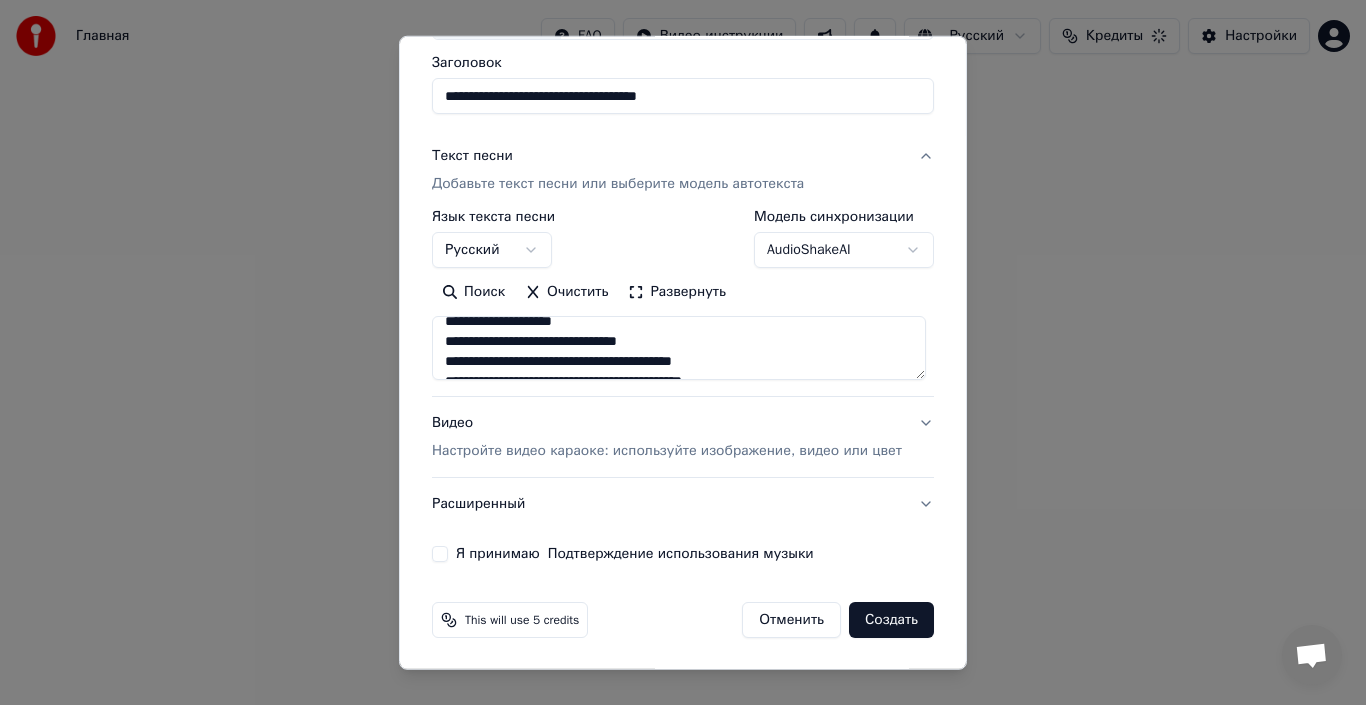 scroll, scrollTop: 157, scrollLeft: 0, axis: vertical 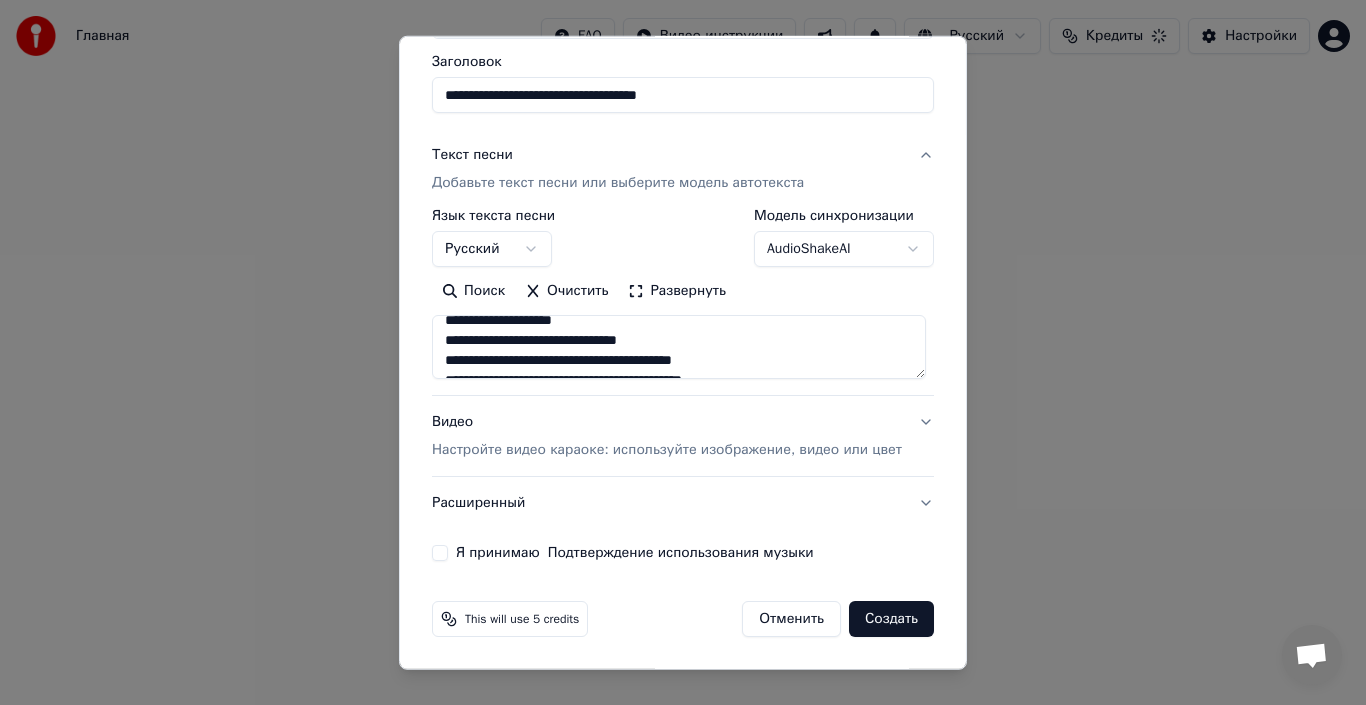 click on "Настройте видео караоке: используйте изображение, видео или цвет" at bounding box center [667, 450] 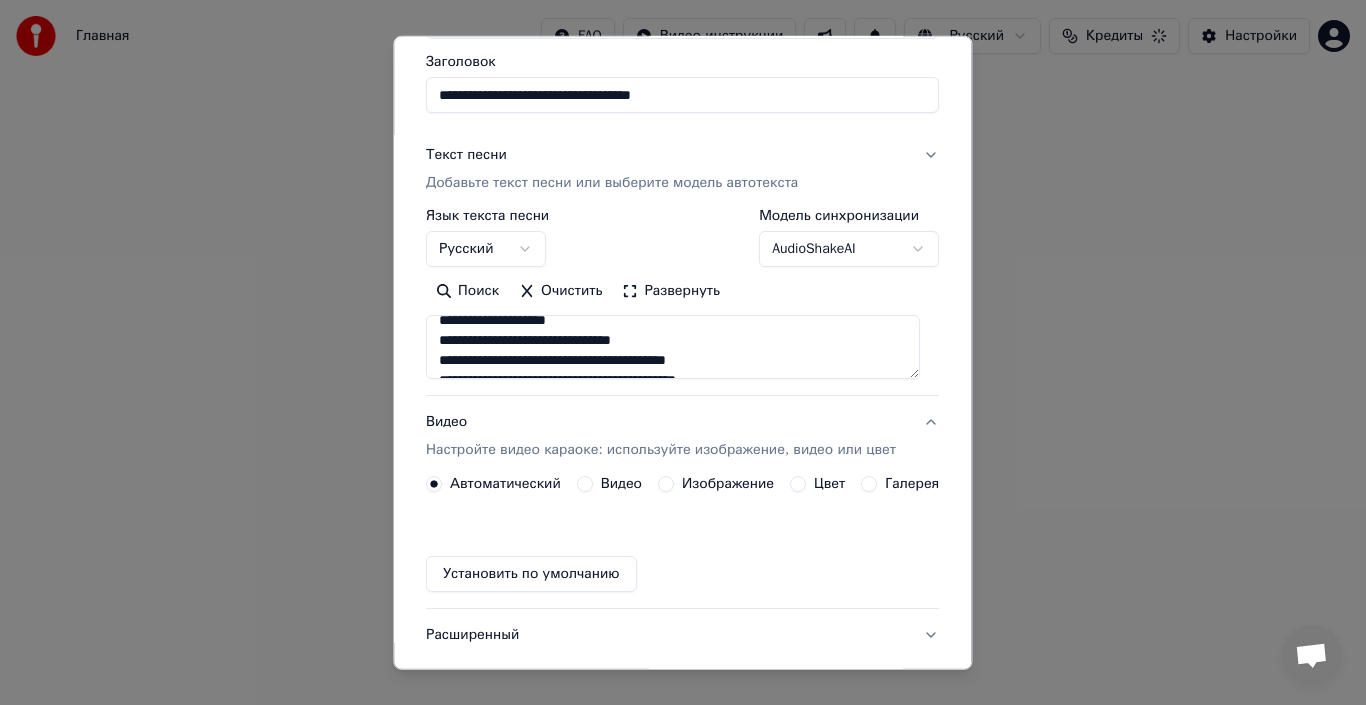 scroll, scrollTop: 103, scrollLeft: 0, axis: vertical 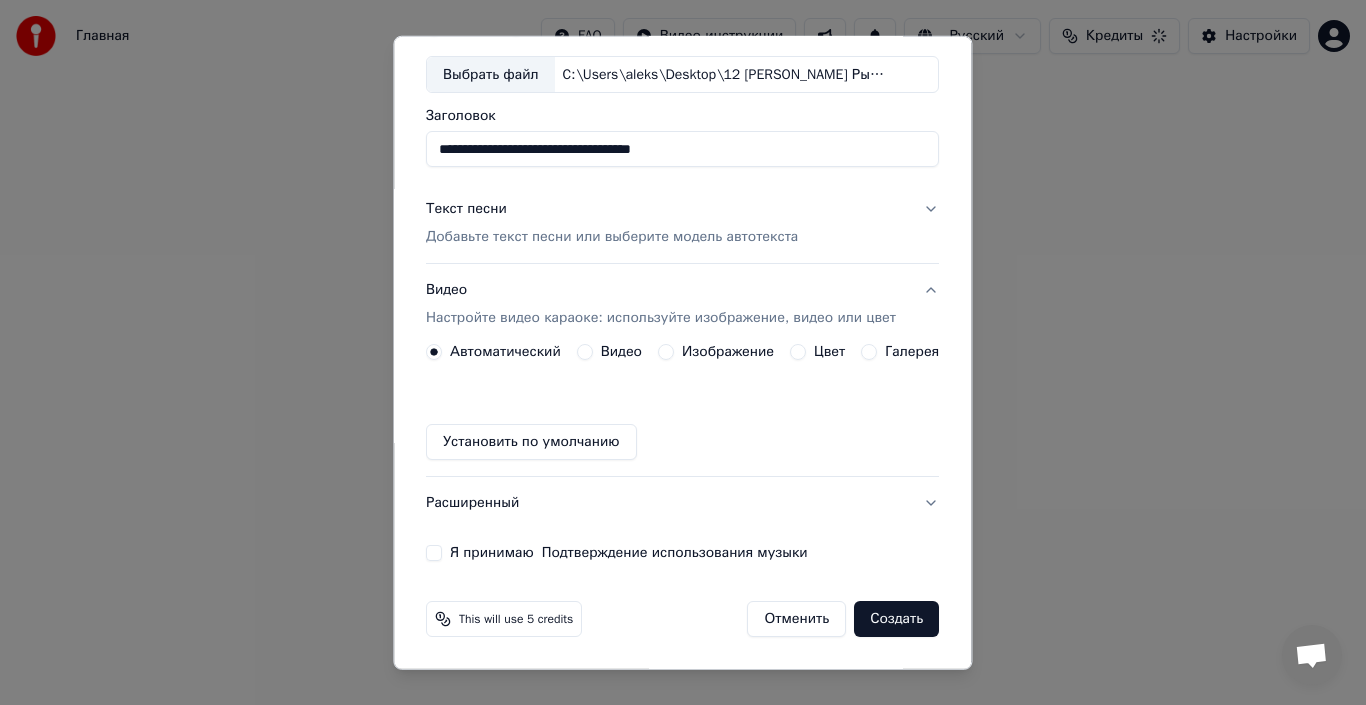 click on "Текст песни Добавьте текст песни или выберите модель автотекста" at bounding box center [682, 223] 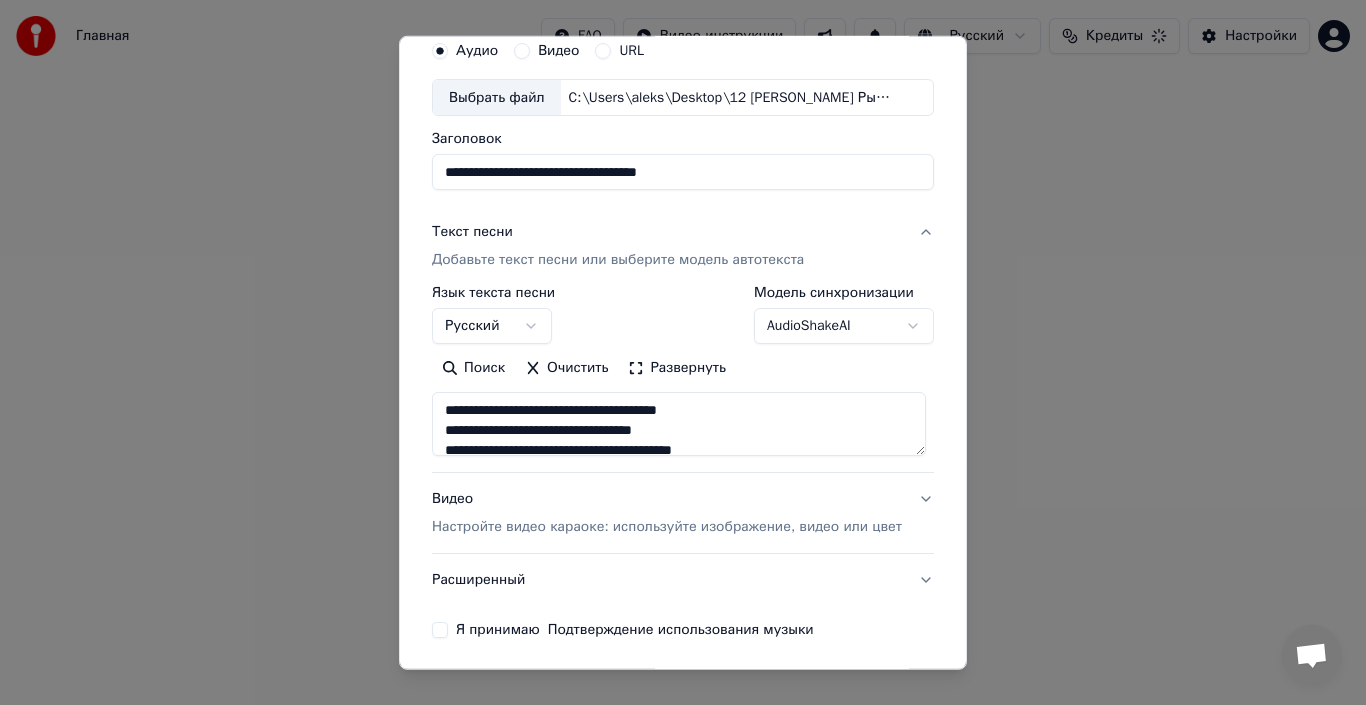 scroll, scrollTop: 157, scrollLeft: 0, axis: vertical 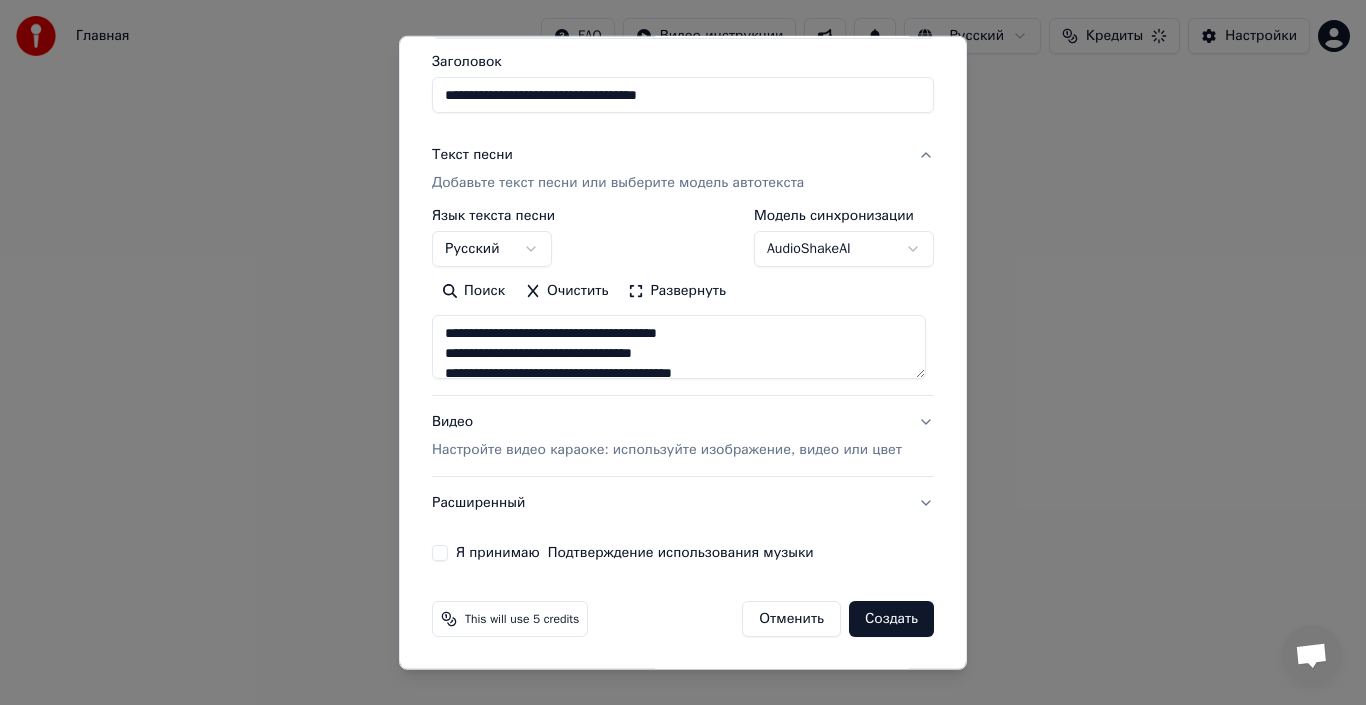 click on "Расширенный" at bounding box center [683, 503] 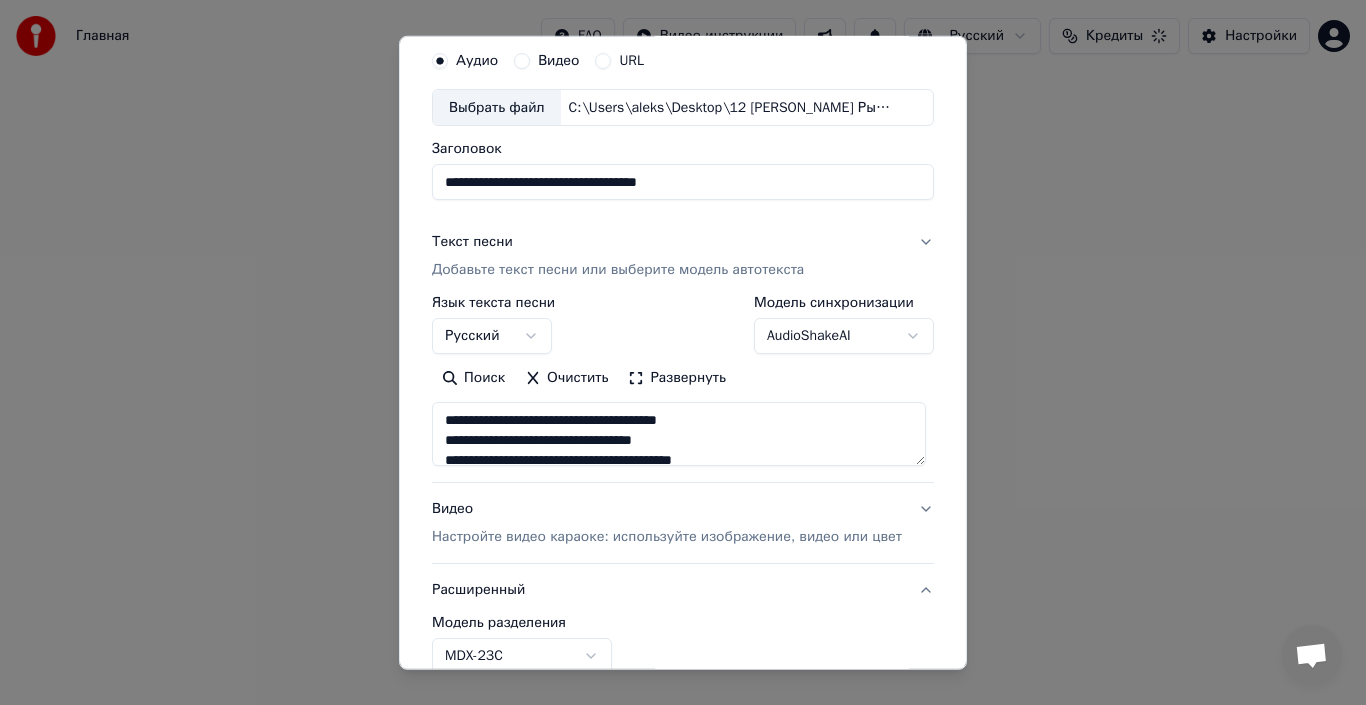 scroll, scrollTop: 45, scrollLeft: 0, axis: vertical 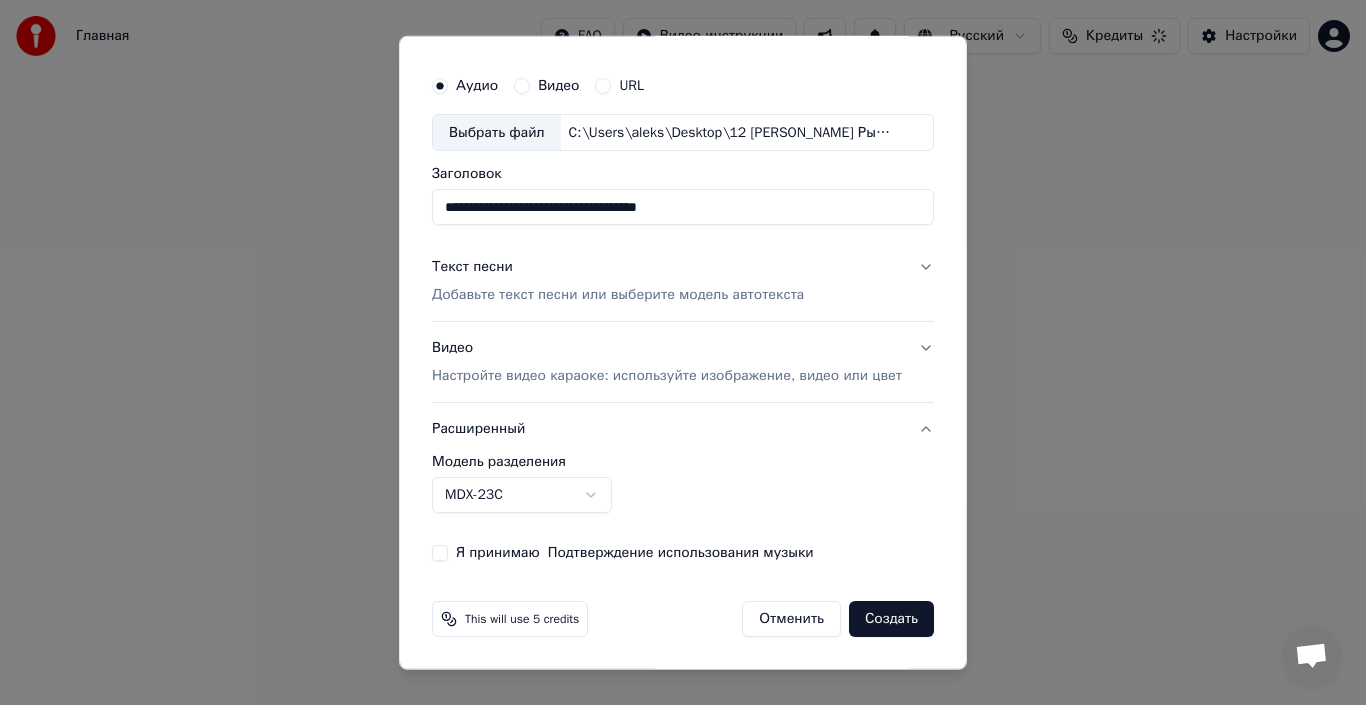 click on "Настройте видео караоке: используйте изображение, видео или цвет" at bounding box center (667, 376) 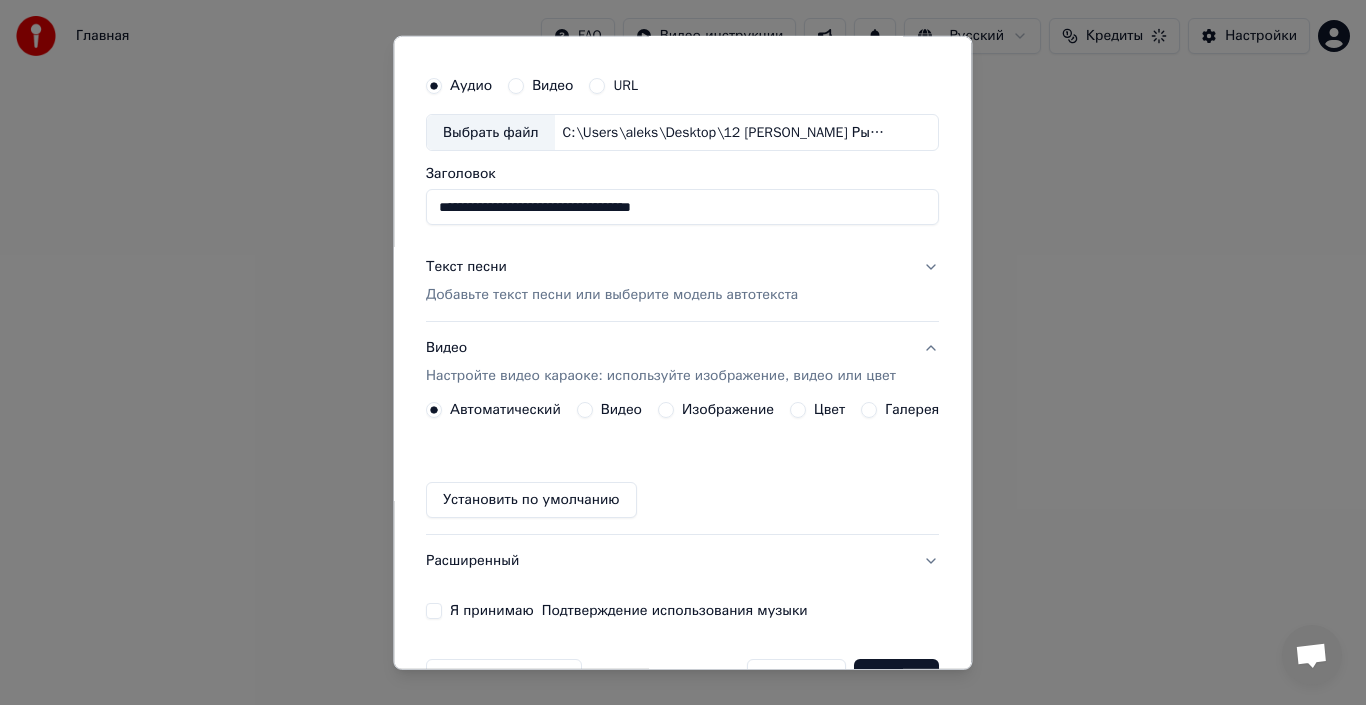 click on "Изображение" at bounding box center [728, 410] 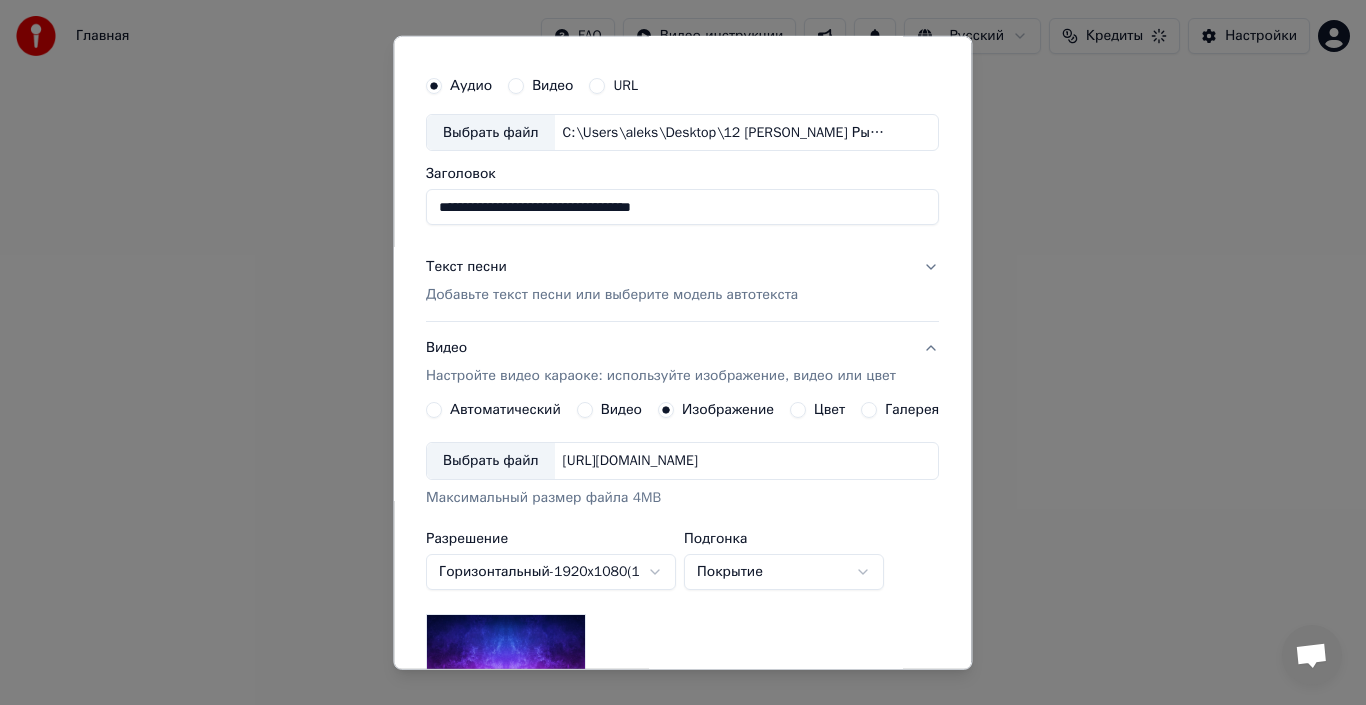 click on "Выбрать файл" at bounding box center (491, 461) 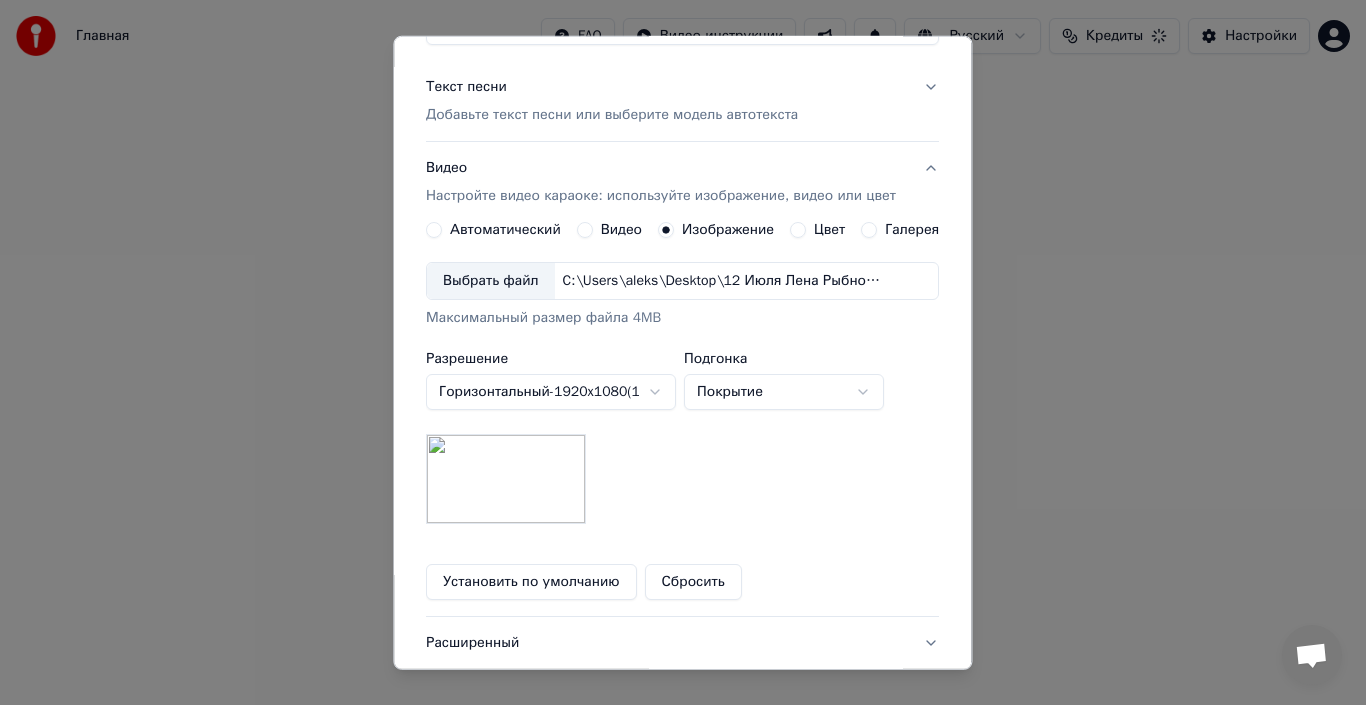 scroll, scrollTop: 365, scrollLeft: 0, axis: vertical 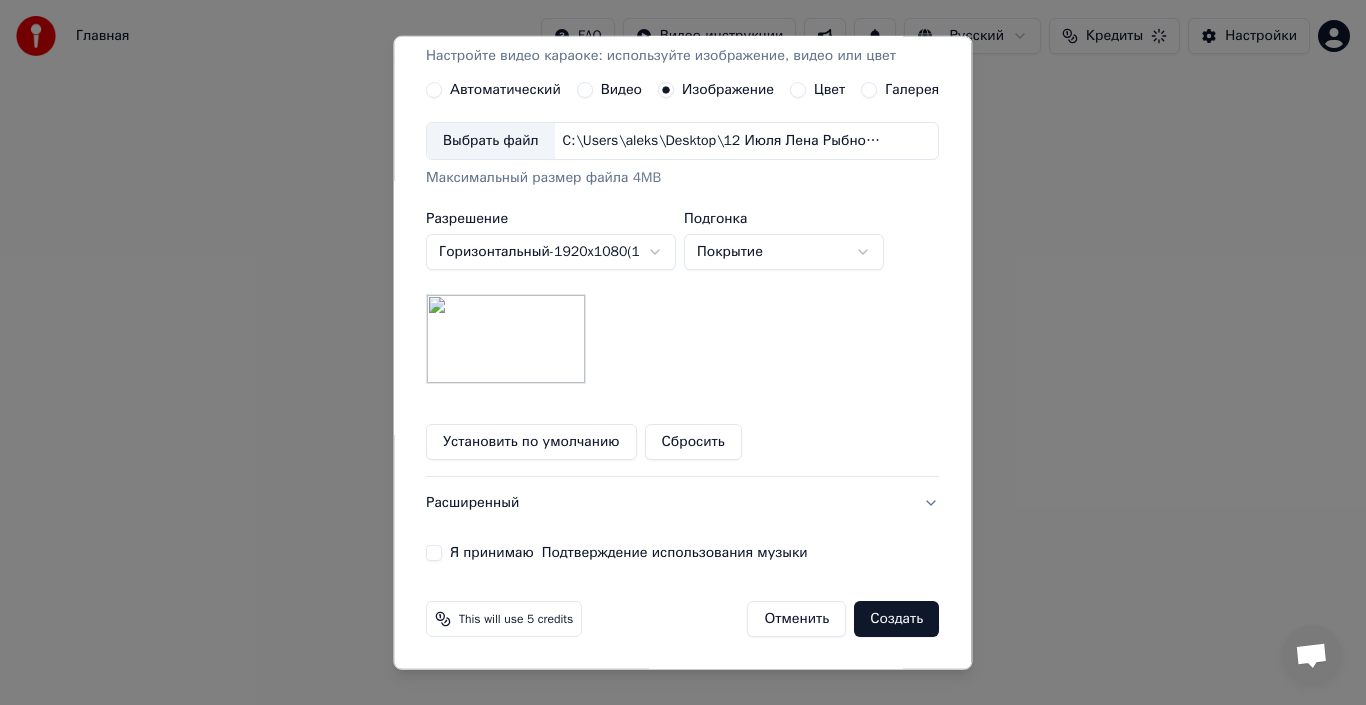 click on "Создать" at bounding box center (897, 619) 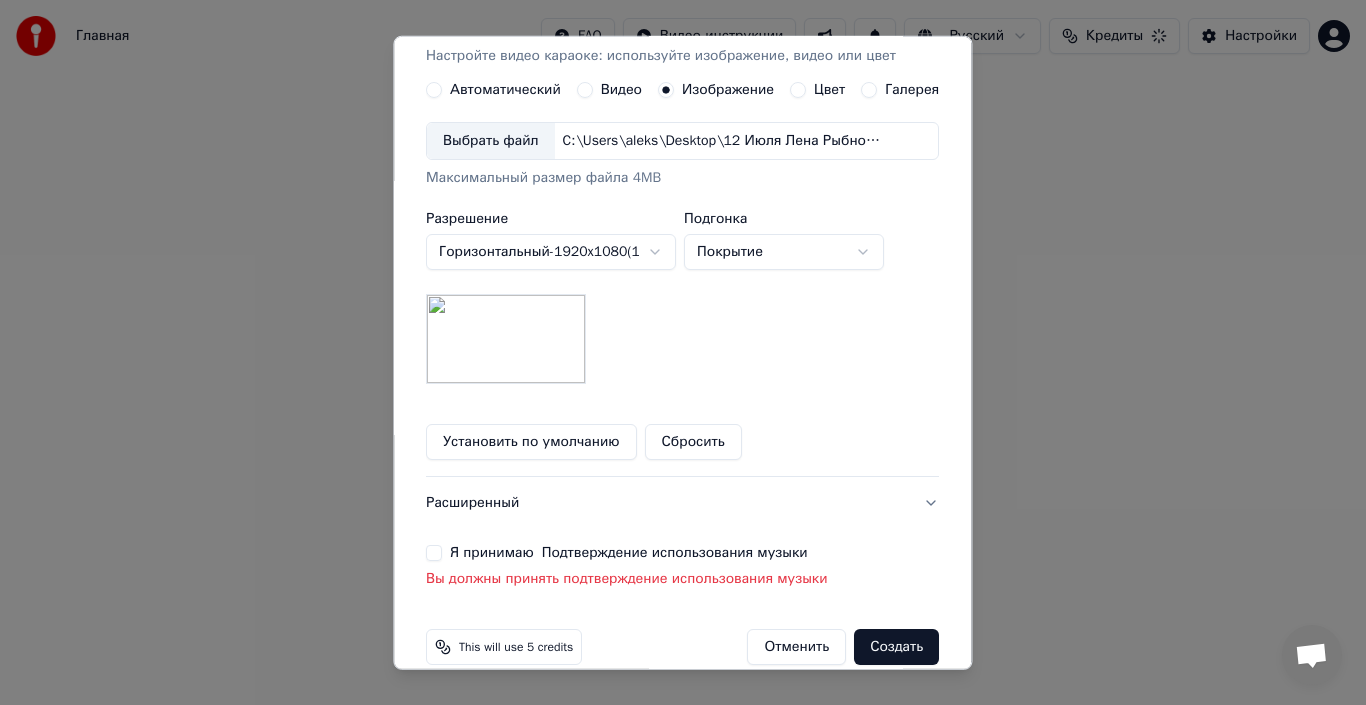click on "Расширенный" at bounding box center (682, 503) 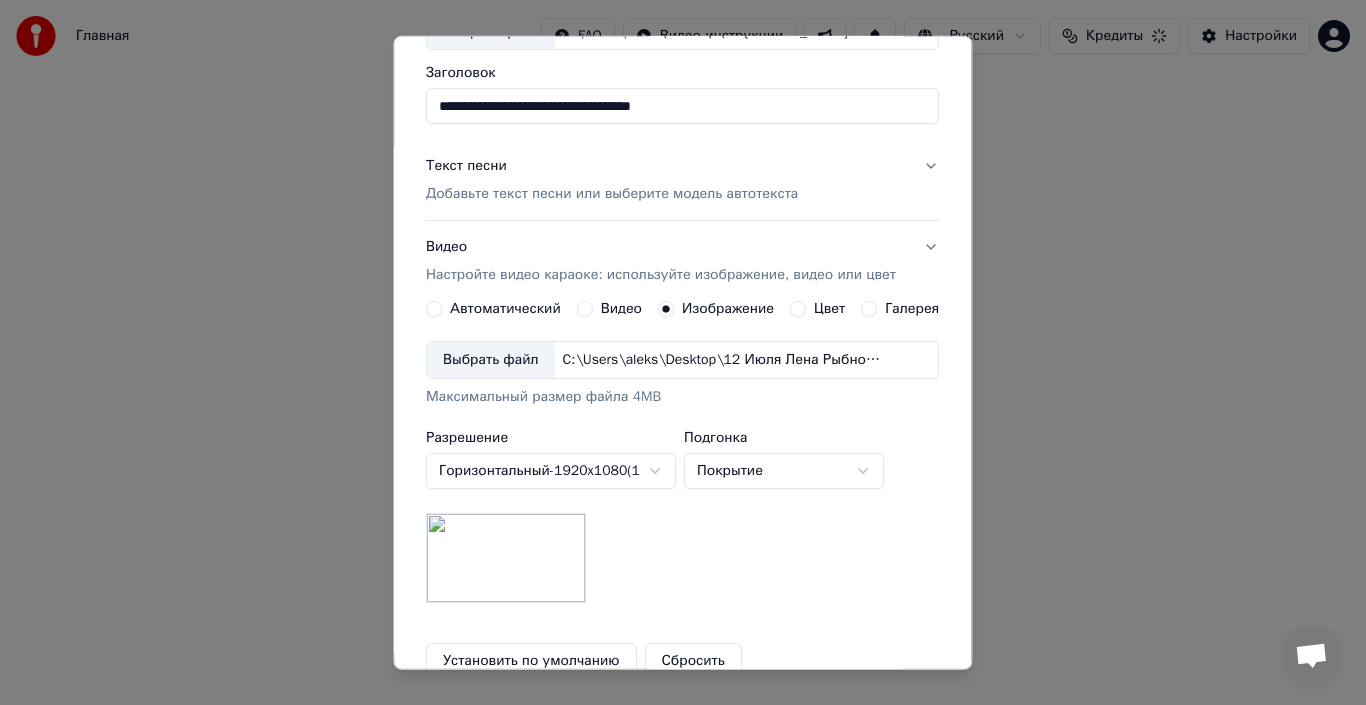 scroll, scrollTop: 73, scrollLeft: 0, axis: vertical 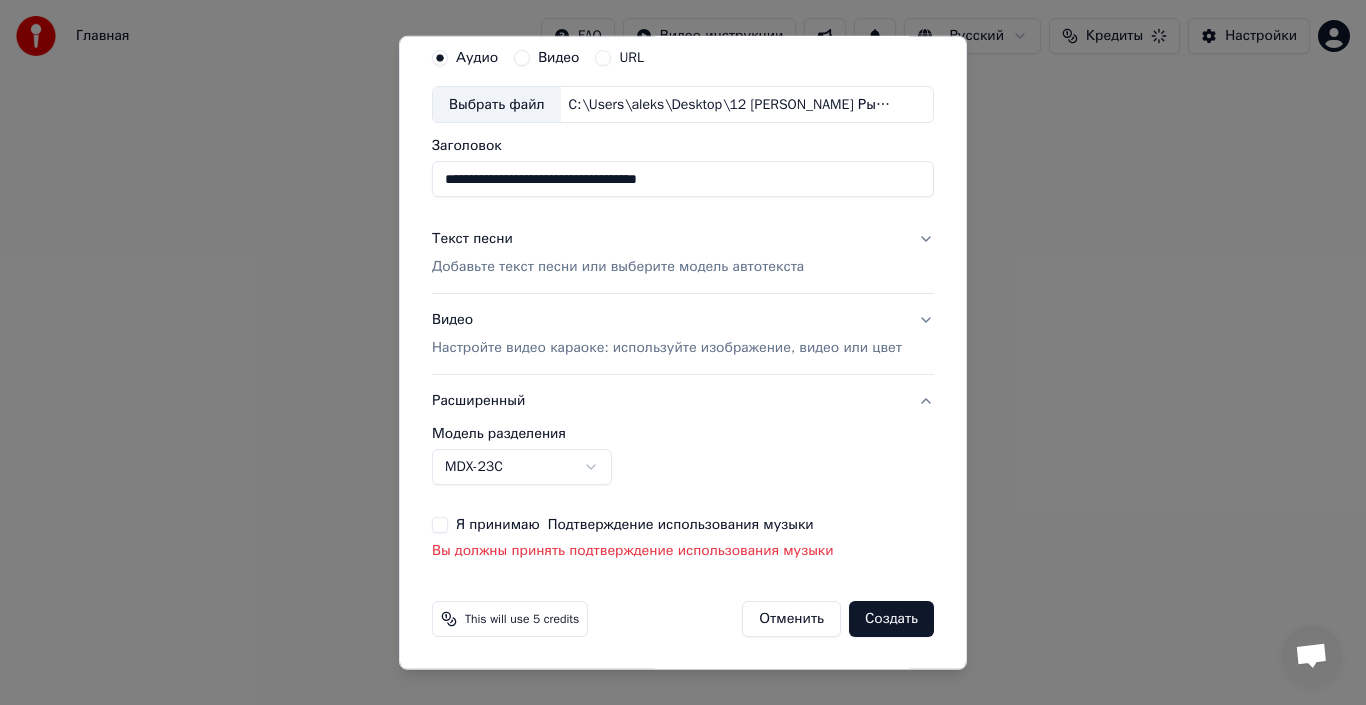 click on "Я принимаю   Подтверждение использования музыки" at bounding box center (440, 525) 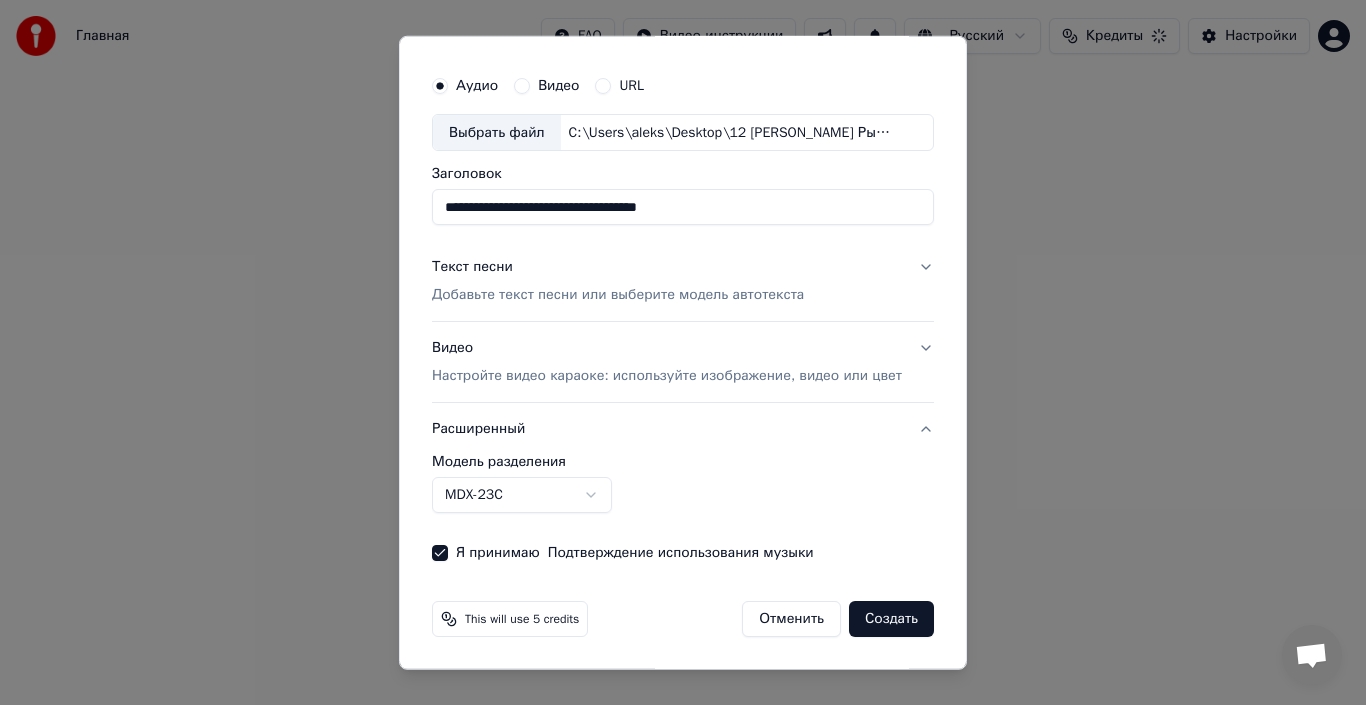 scroll, scrollTop: 45, scrollLeft: 0, axis: vertical 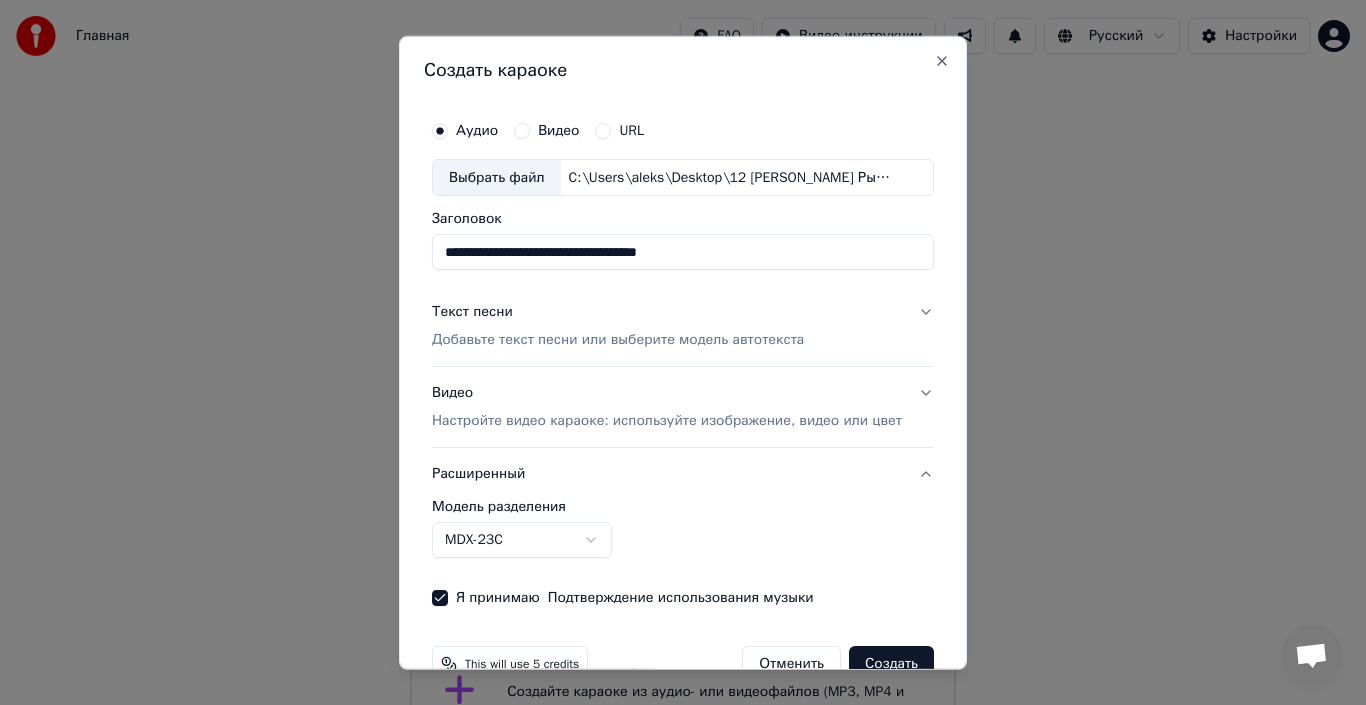 click on "Текст песни Добавьте текст песни или выберите модель автотекста" at bounding box center [683, 326] 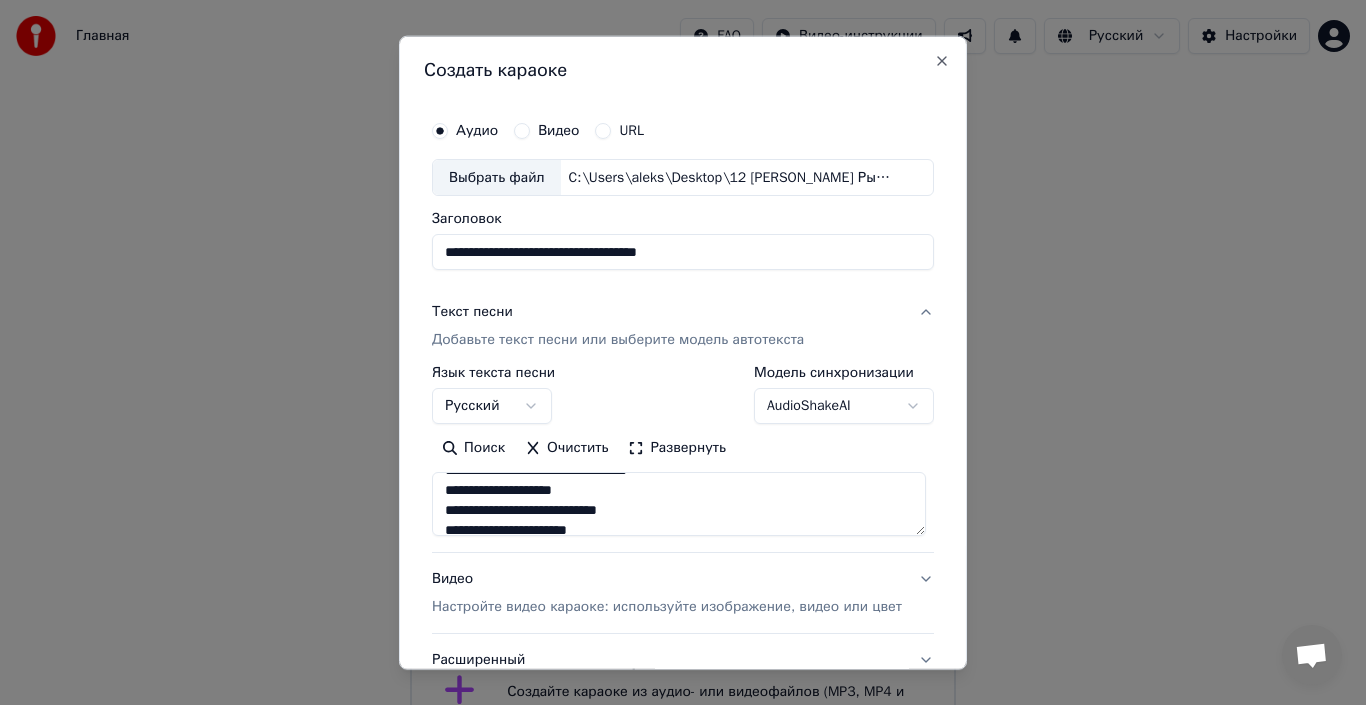 scroll, scrollTop: 700, scrollLeft: 0, axis: vertical 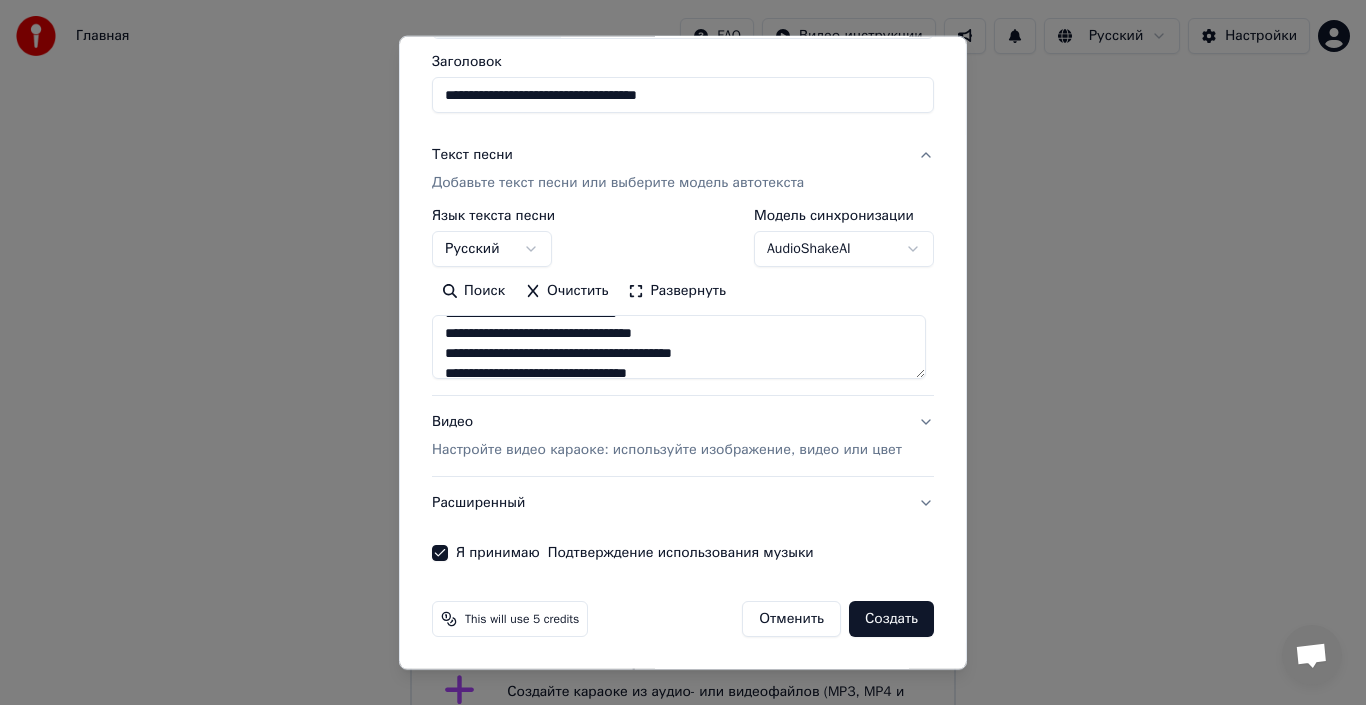 click on "Видео Настройте видео караоке: используйте изображение, видео или цвет" at bounding box center (683, 436) 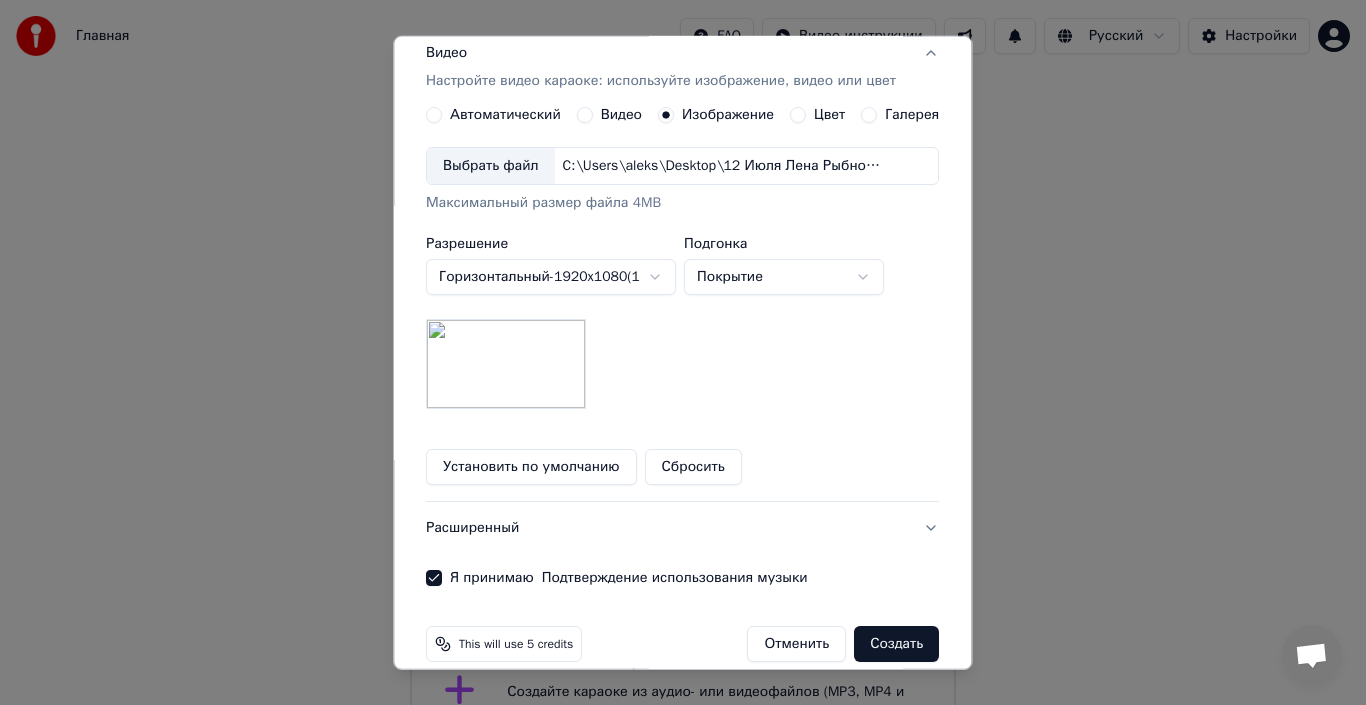scroll, scrollTop: 365, scrollLeft: 0, axis: vertical 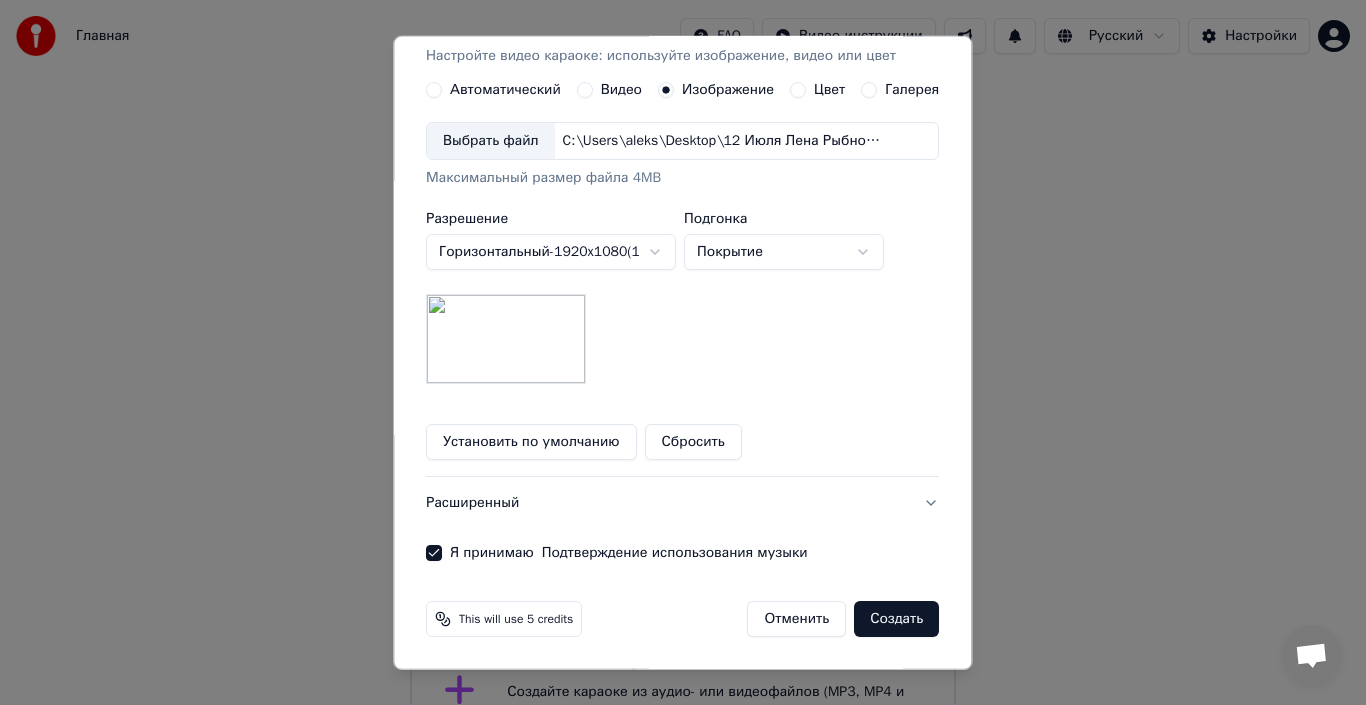 click on "Создать" at bounding box center [897, 619] 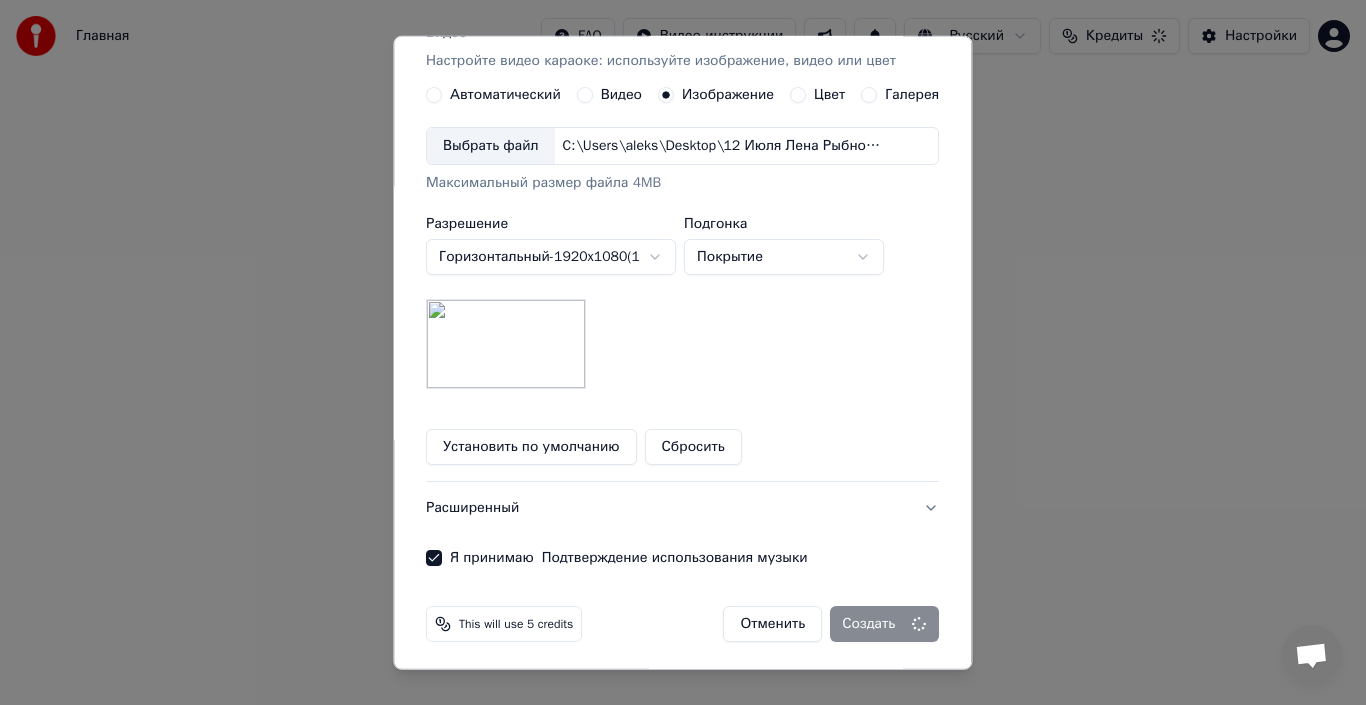 scroll, scrollTop: 365, scrollLeft: 0, axis: vertical 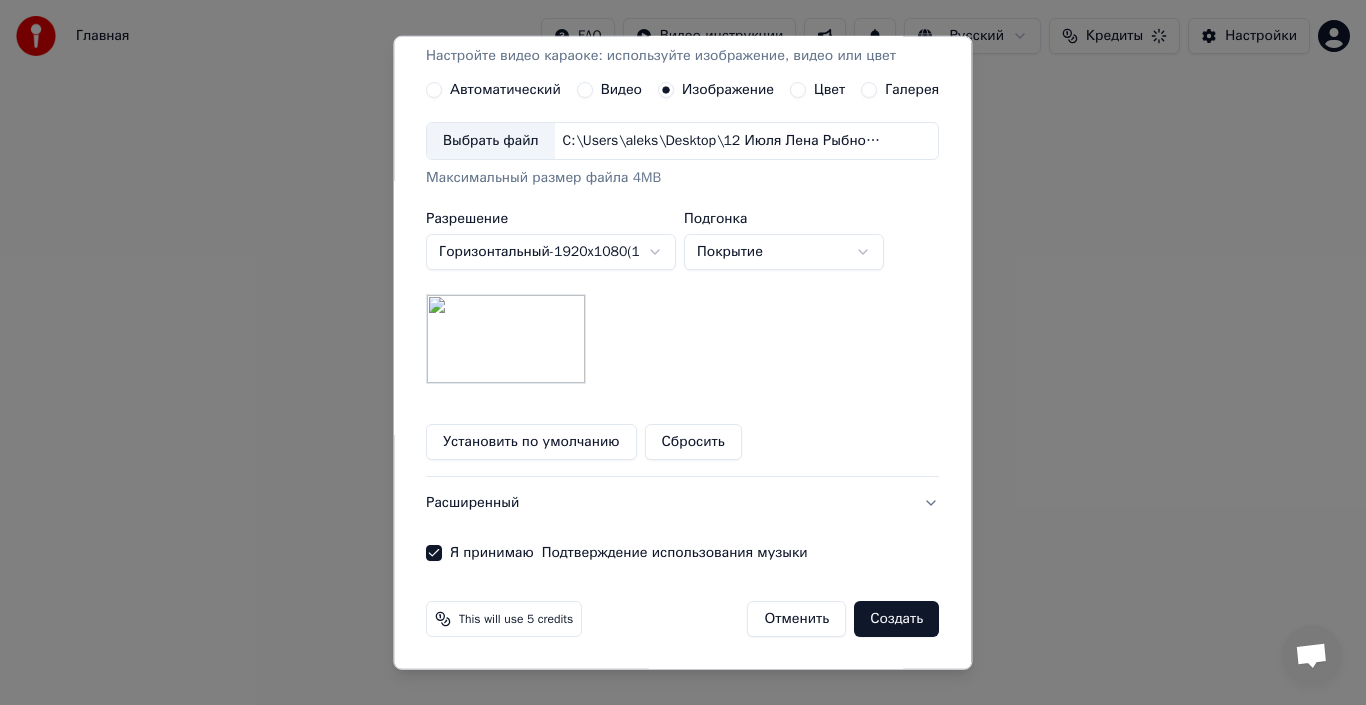 type 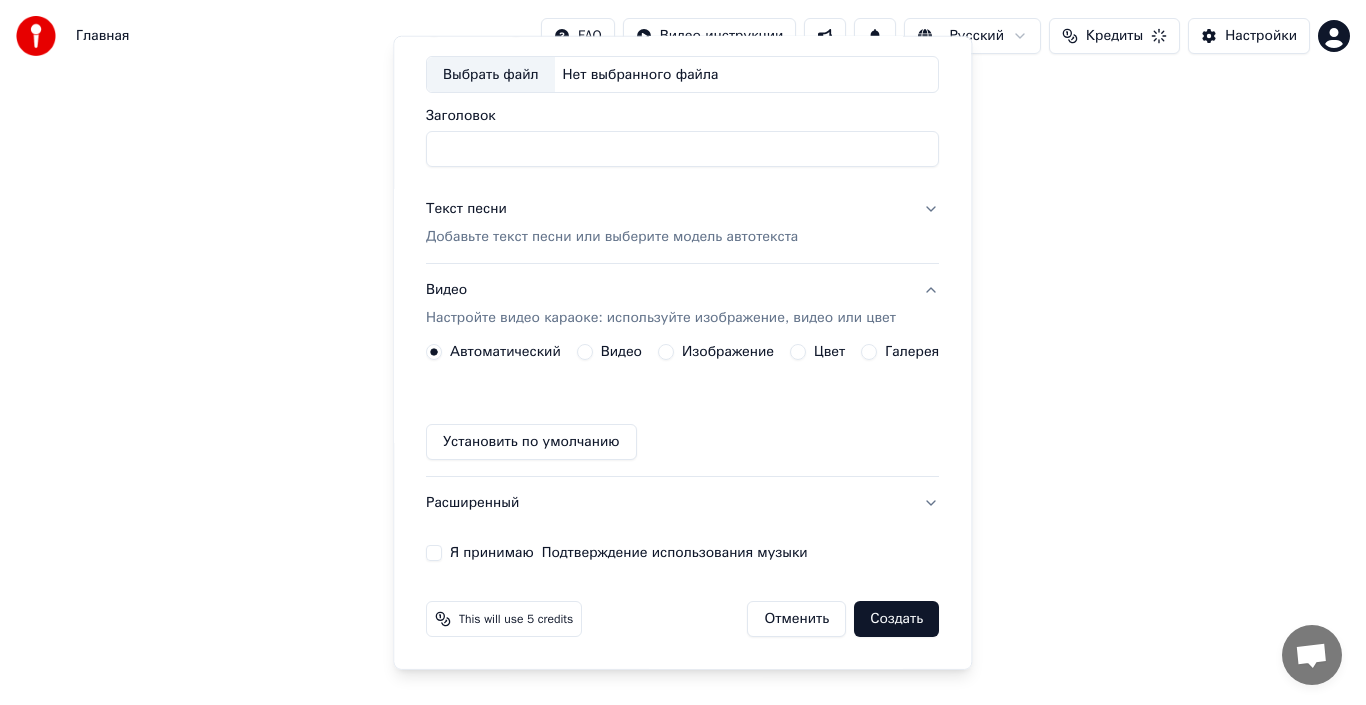 scroll, scrollTop: 103, scrollLeft: 0, axis: vertical 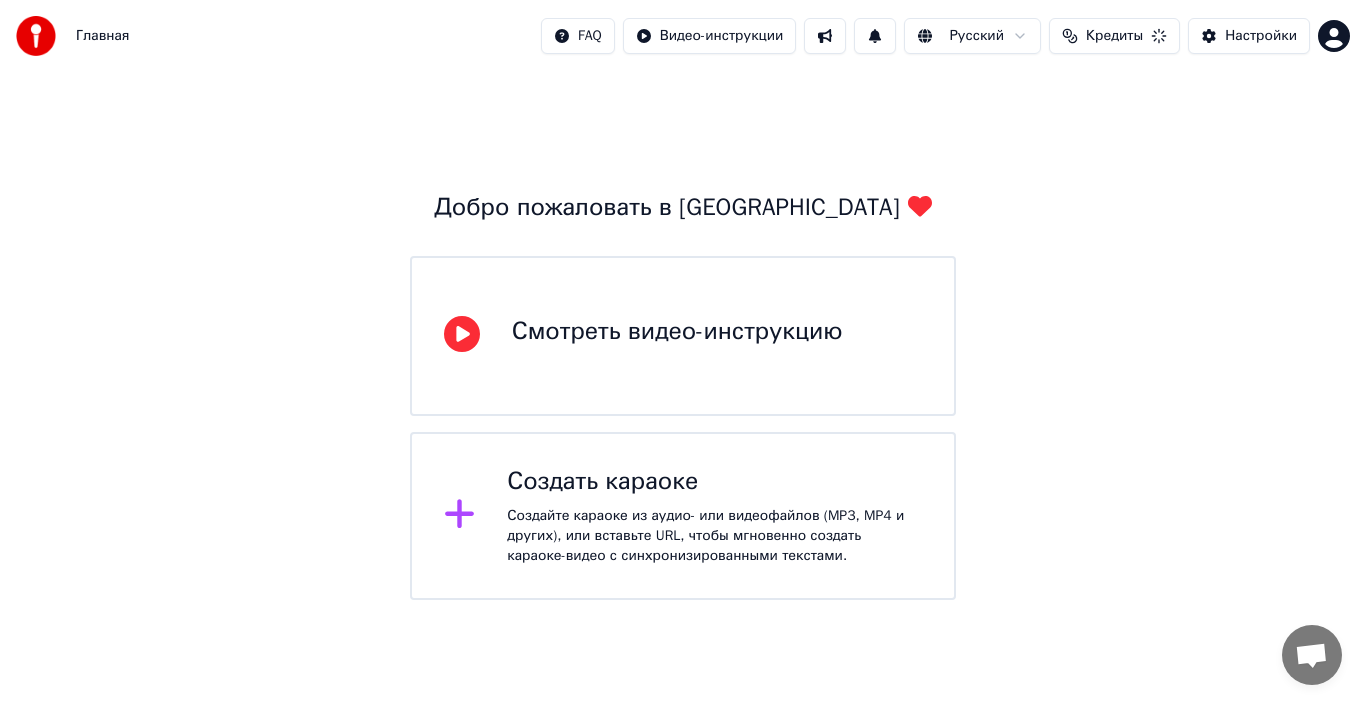 click on "Кредиты" at bounding box center [1114, 36] 